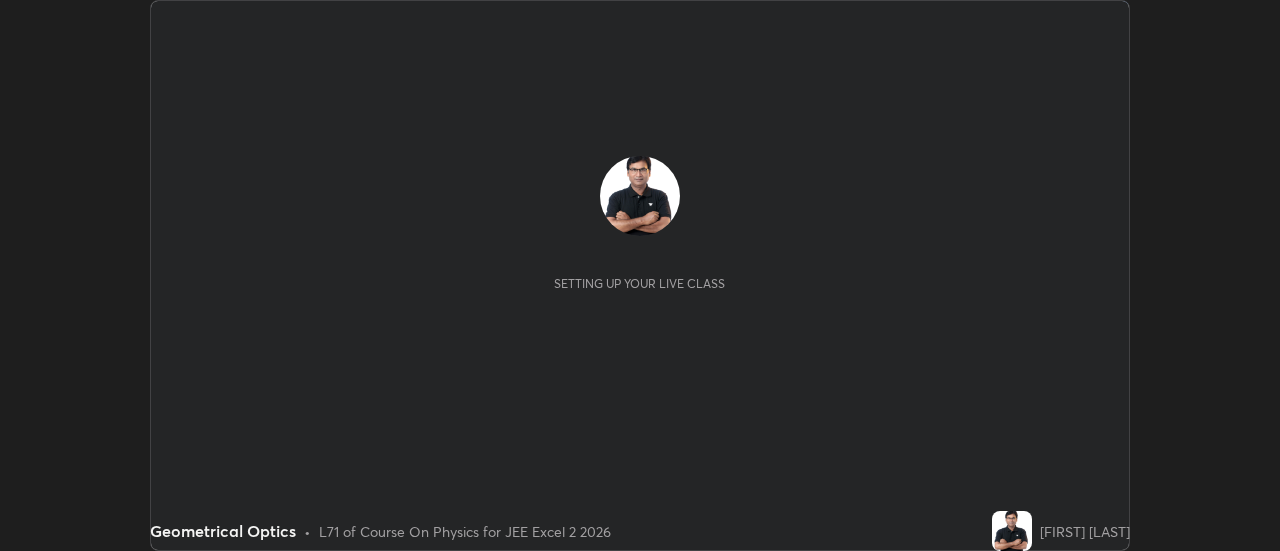scroll, scrollTop: 0, scrollLeft: 0, axis: both 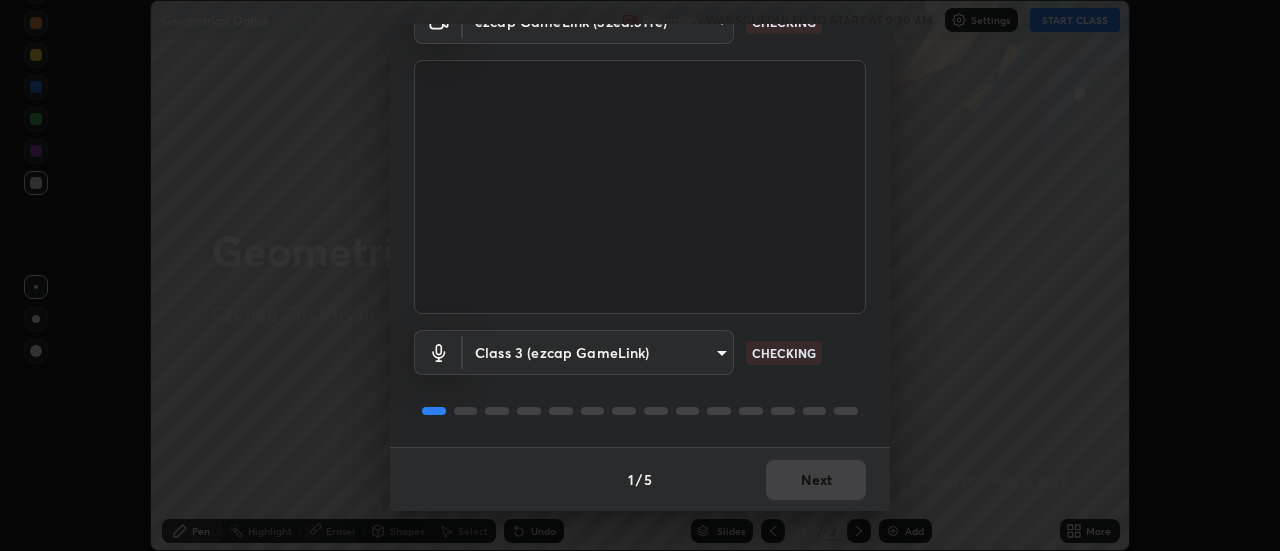 click at bounding box center [640, 187] 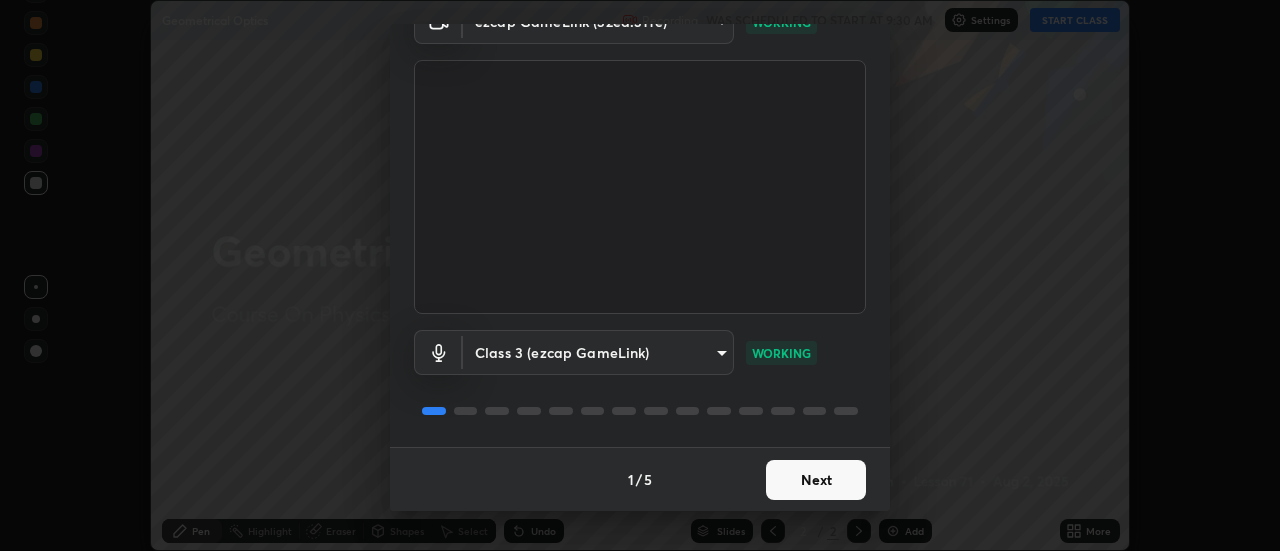 click on "Next" at bounding box center [816, 480] 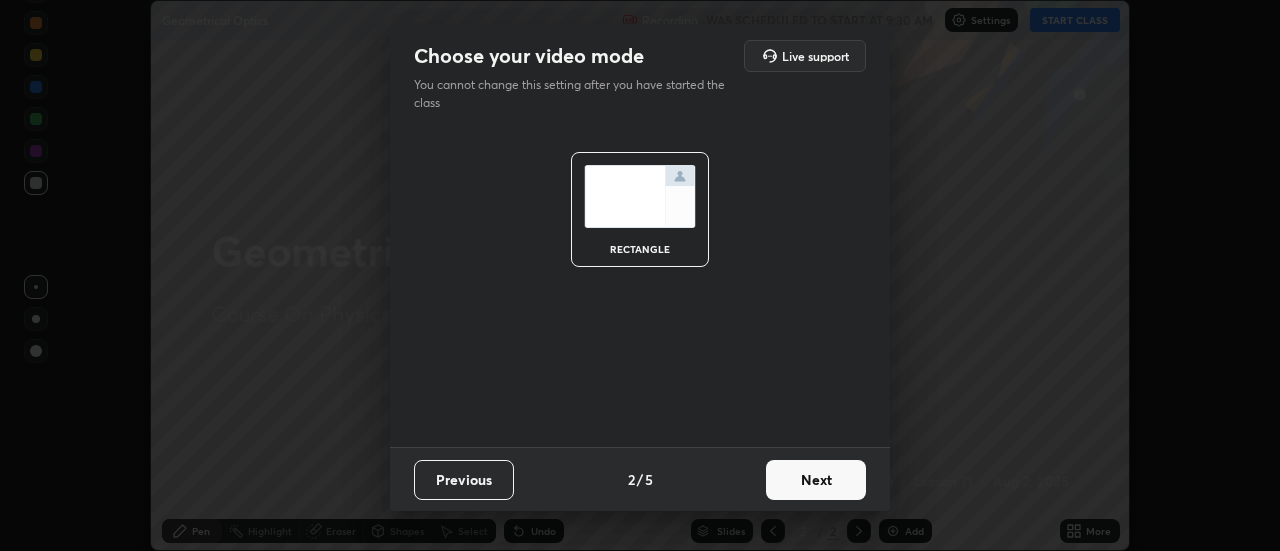 scroll, scrollTop: 0, scrollLeft: 0, axis: both 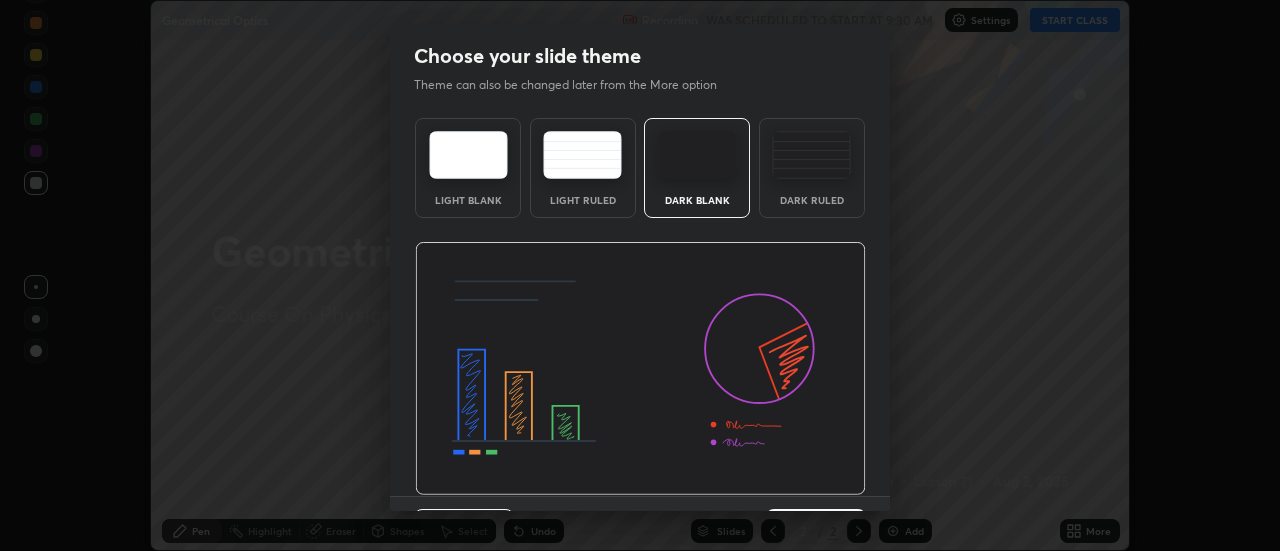 click at bounding box center (640, 369) 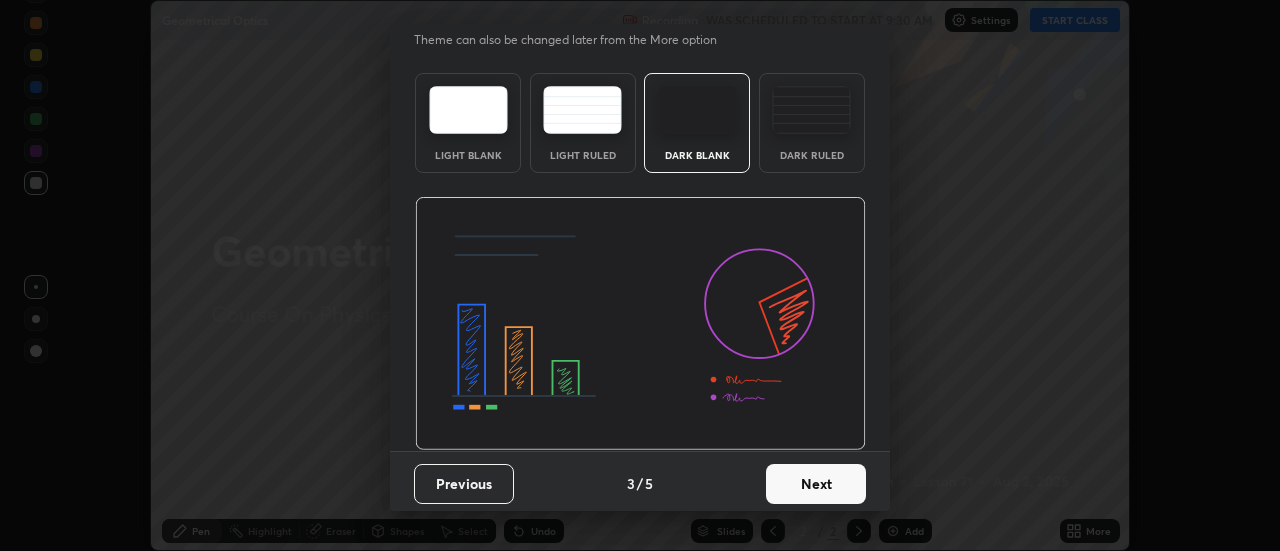 scroll, scrollTop: 49, scrollLeft: 0, axis: vertical 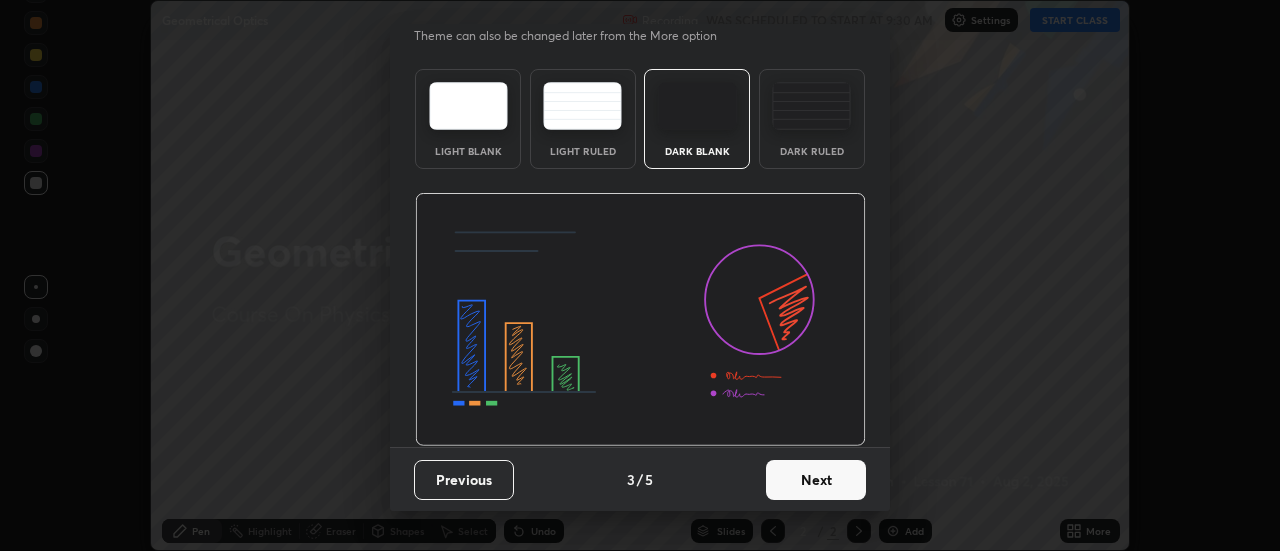 click on "Next" at bounding box center [816, 480] 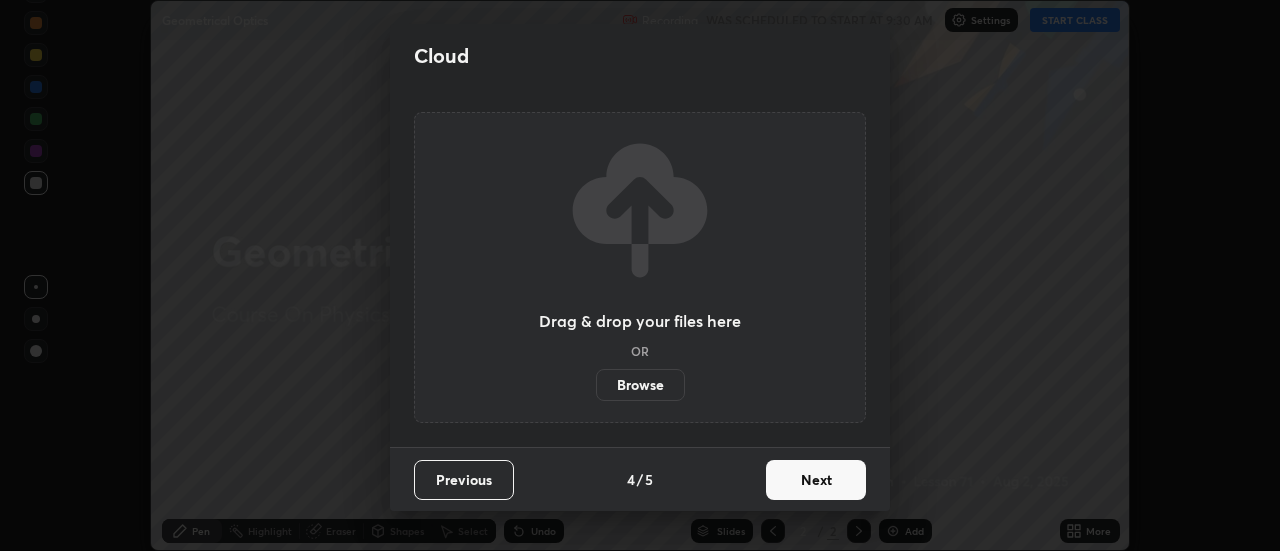 scroll, scrollTop: 0, scrollLeft: 0, axis: both 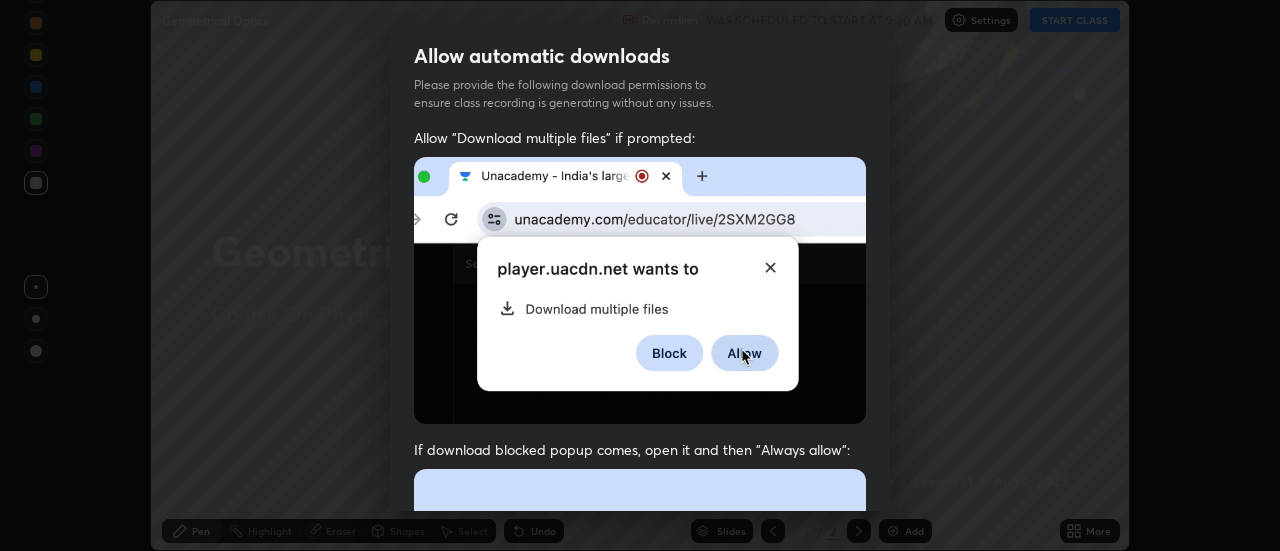 click at bounding box center (640, 687) 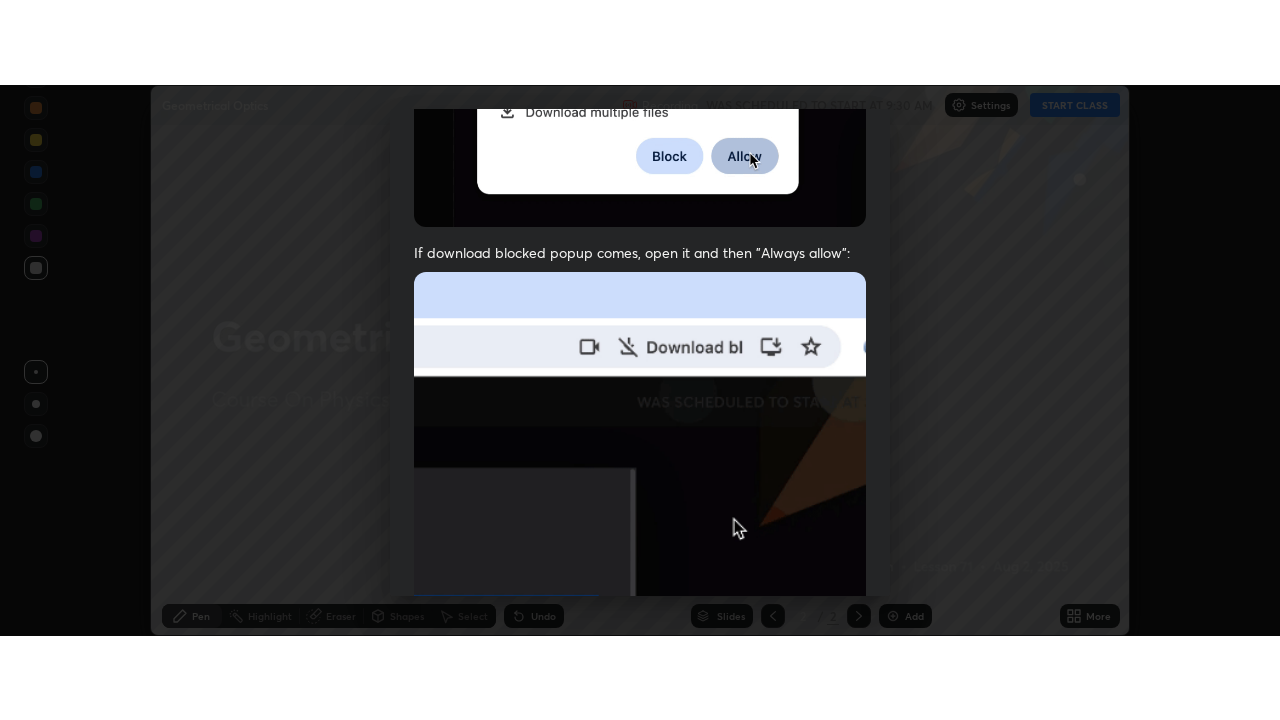 scroll, scrollTop: 513, scrollLeft: 0, axis: vertical 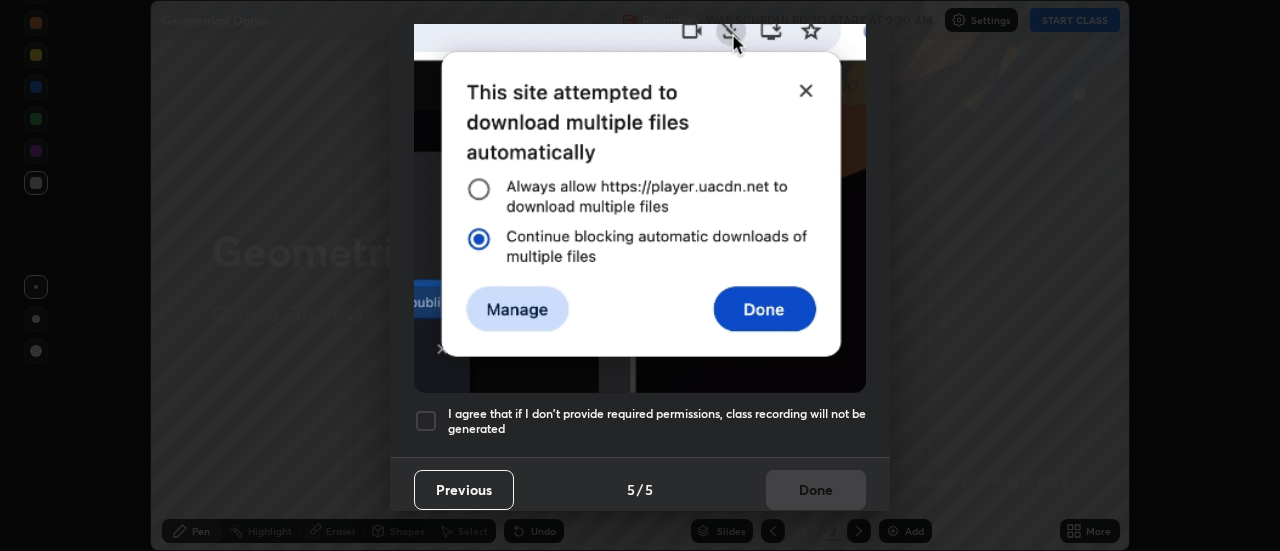 click at bounding box center (426, 421) 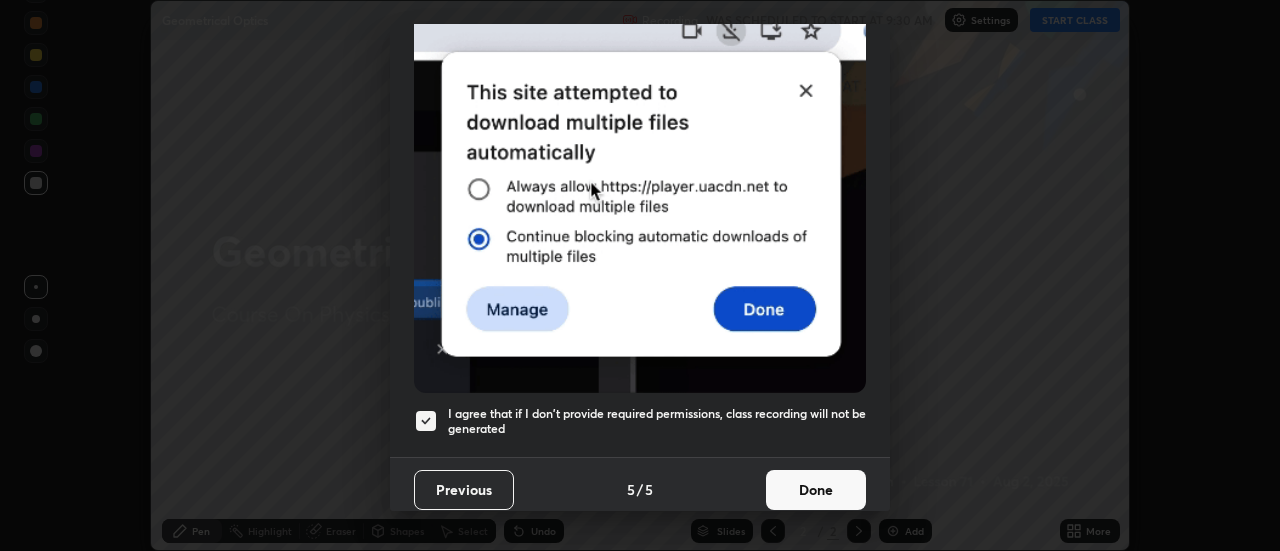 click on "Done" at bounding box center (816, 490) 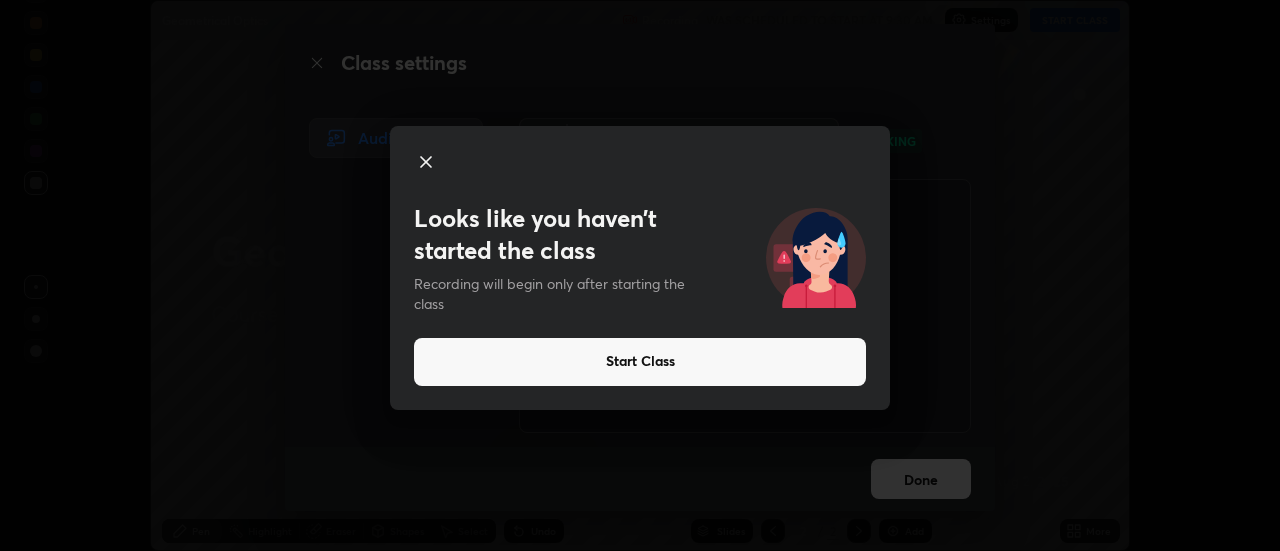 click on "Start Class" at bounding box center (640, 362) 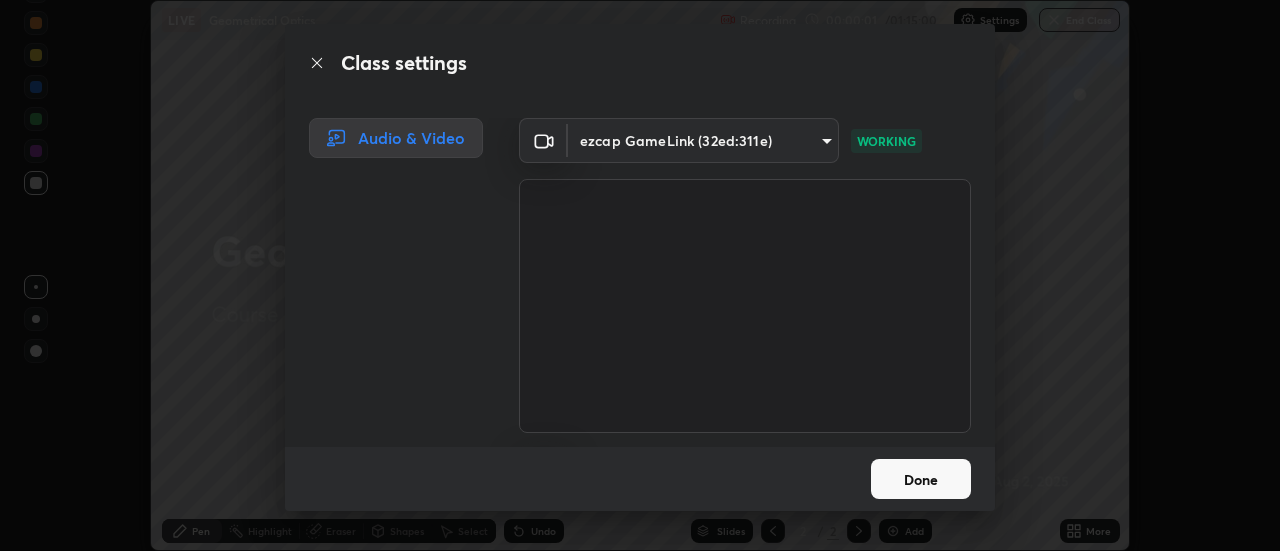 click on "Done" at bounding box center (921, 479) 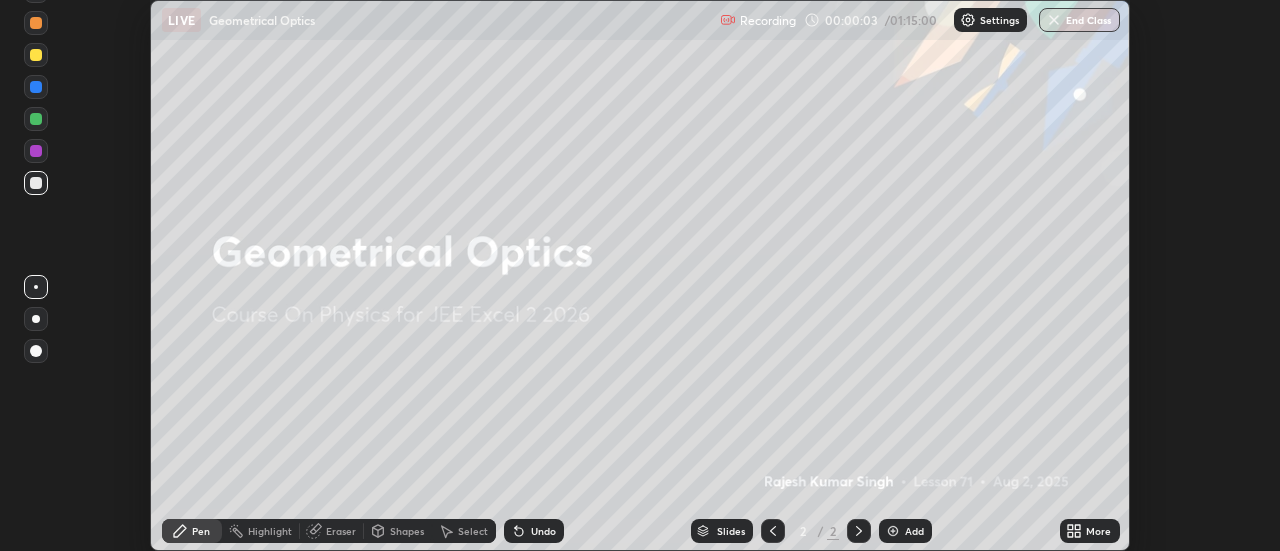 click on "Add" at bounding box center (914, 531) 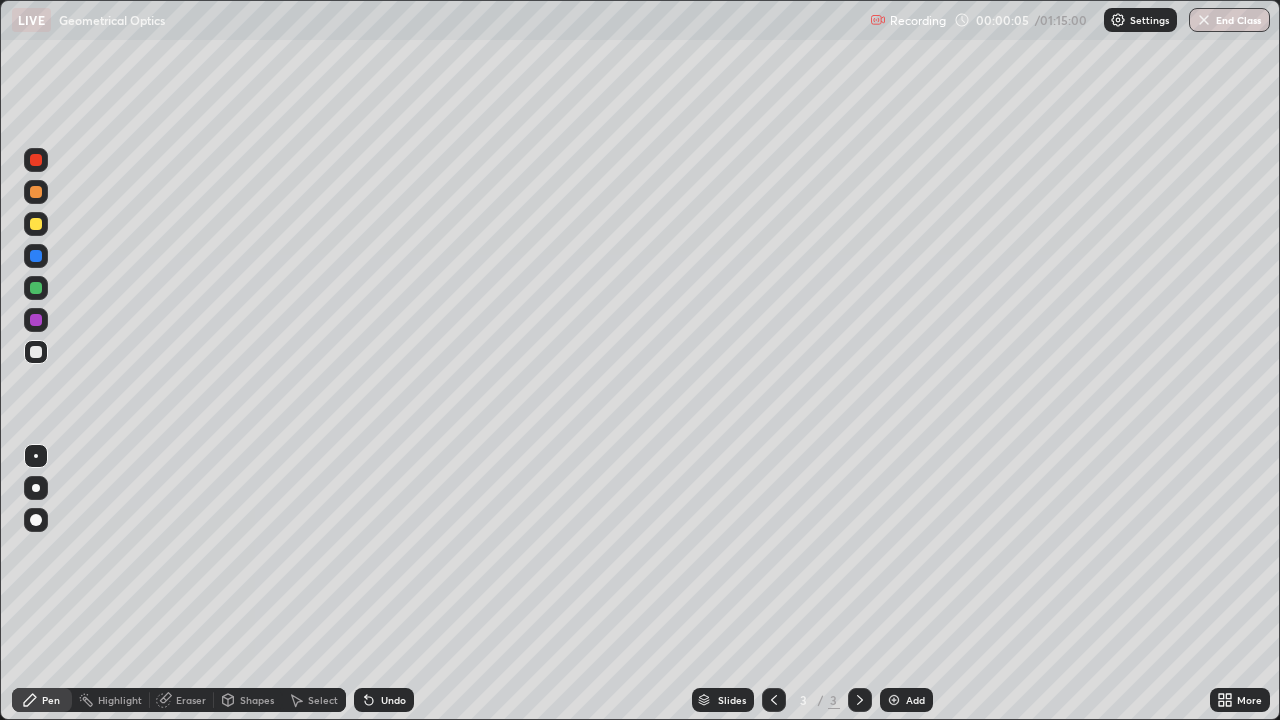 scroll, scrollTop: 99280, scrollLeft: 98720, axis: both 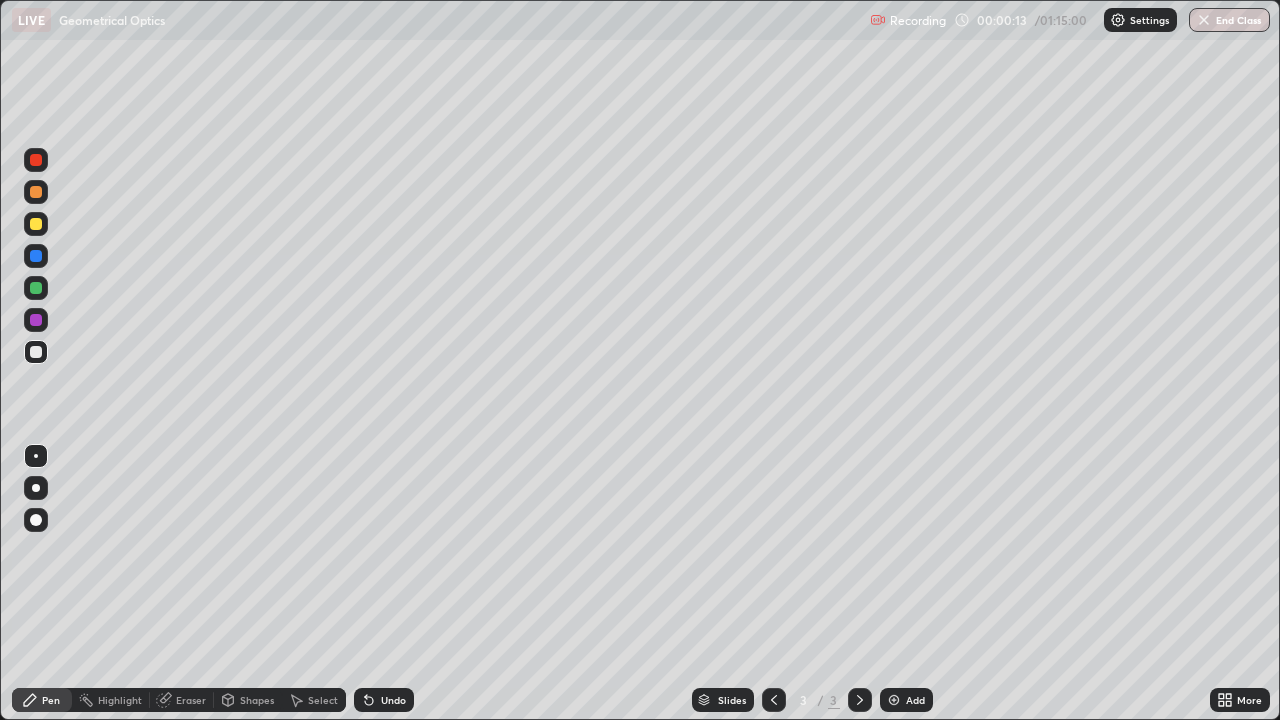 click at bounding box center (36, 224) 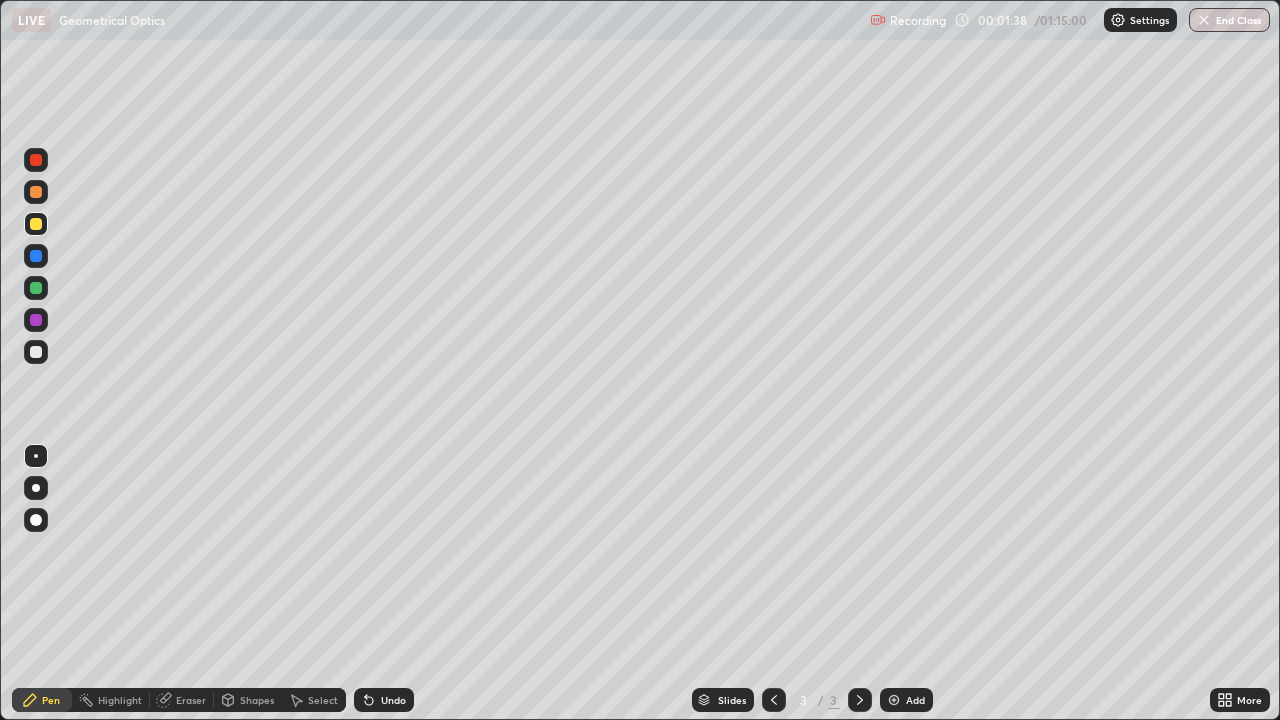 click at bounding box center (36, 192) 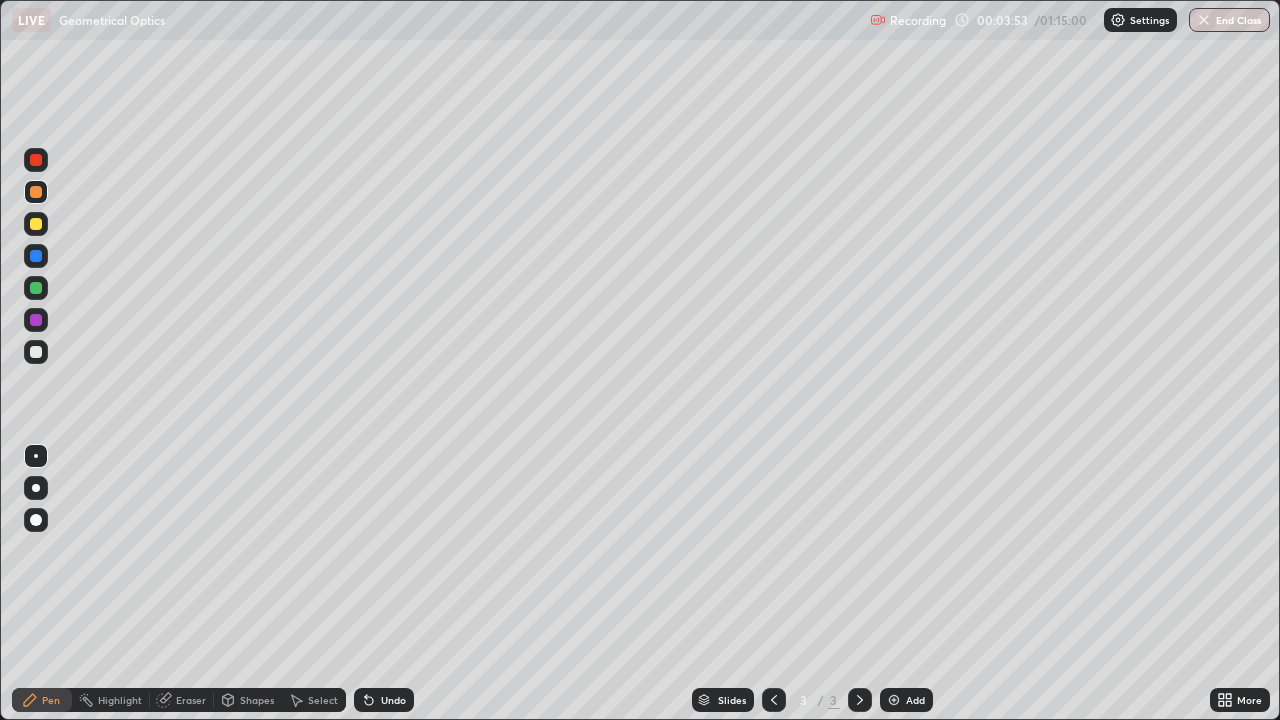 click at bounding box center (36, 352) 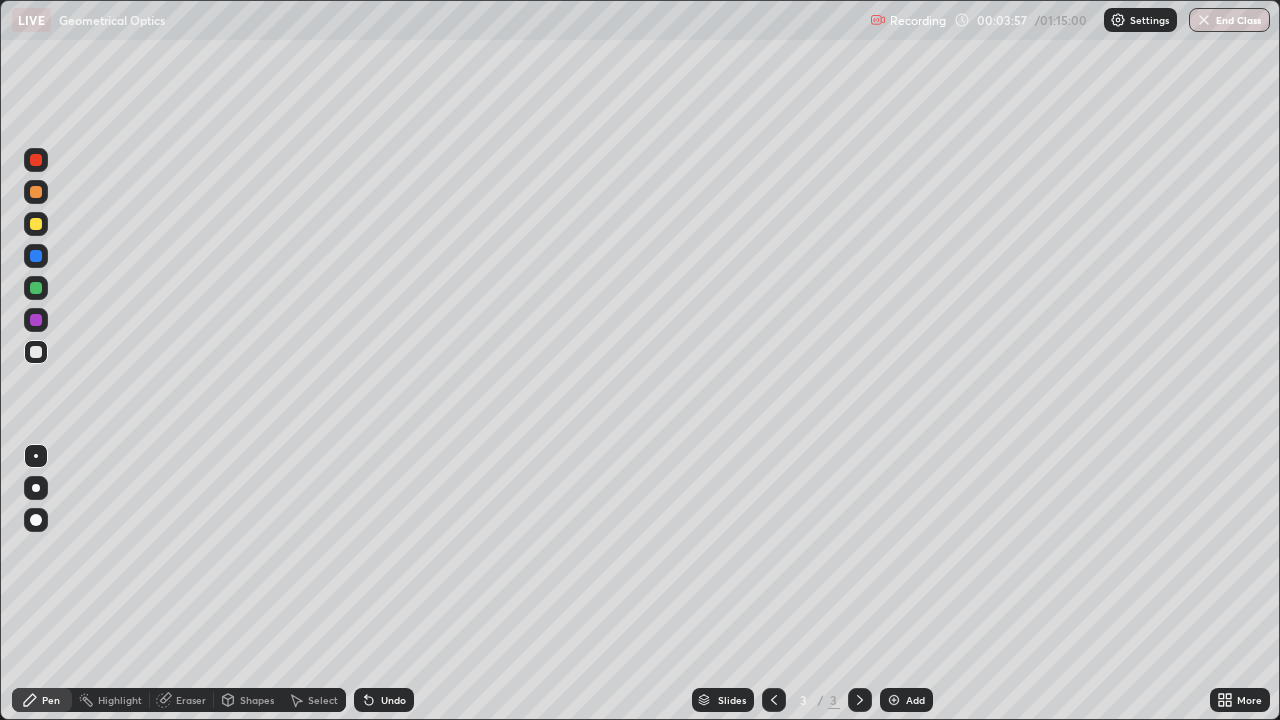 click at bounding box center (894, 700) 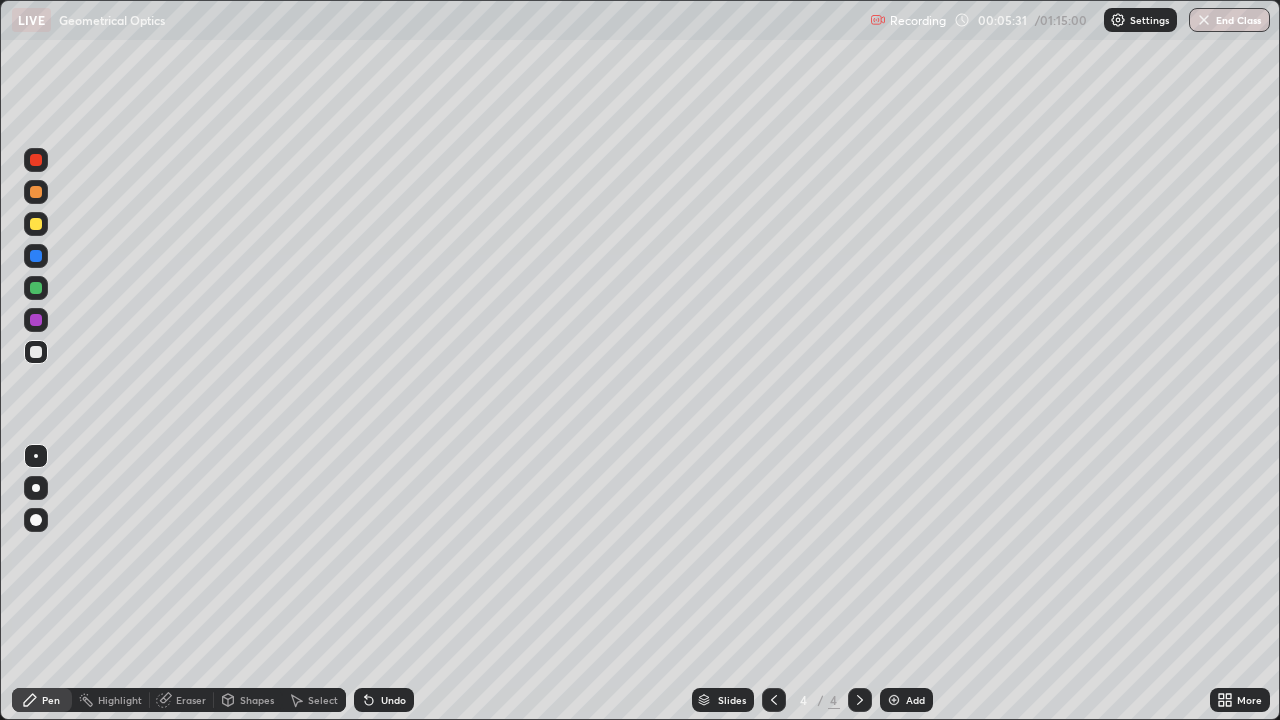 click at bounding box center (36, 224) 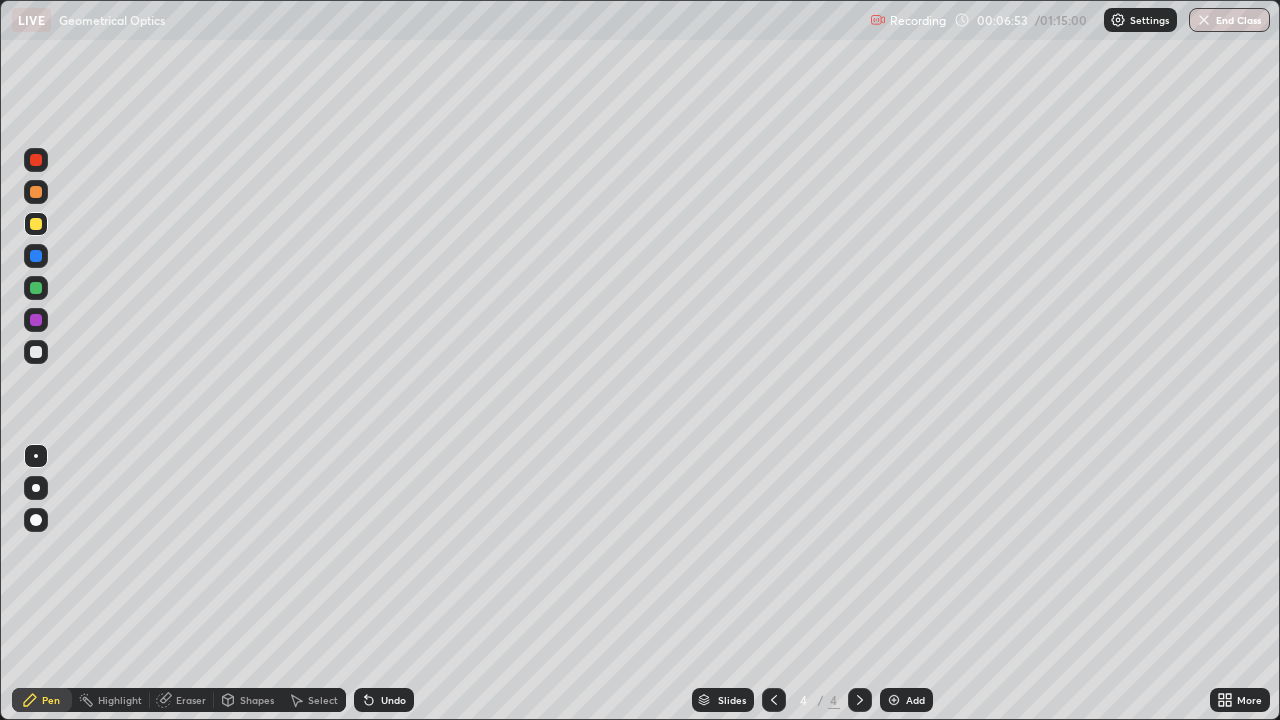 click on "Eraser" at bounding box center [191, 700] 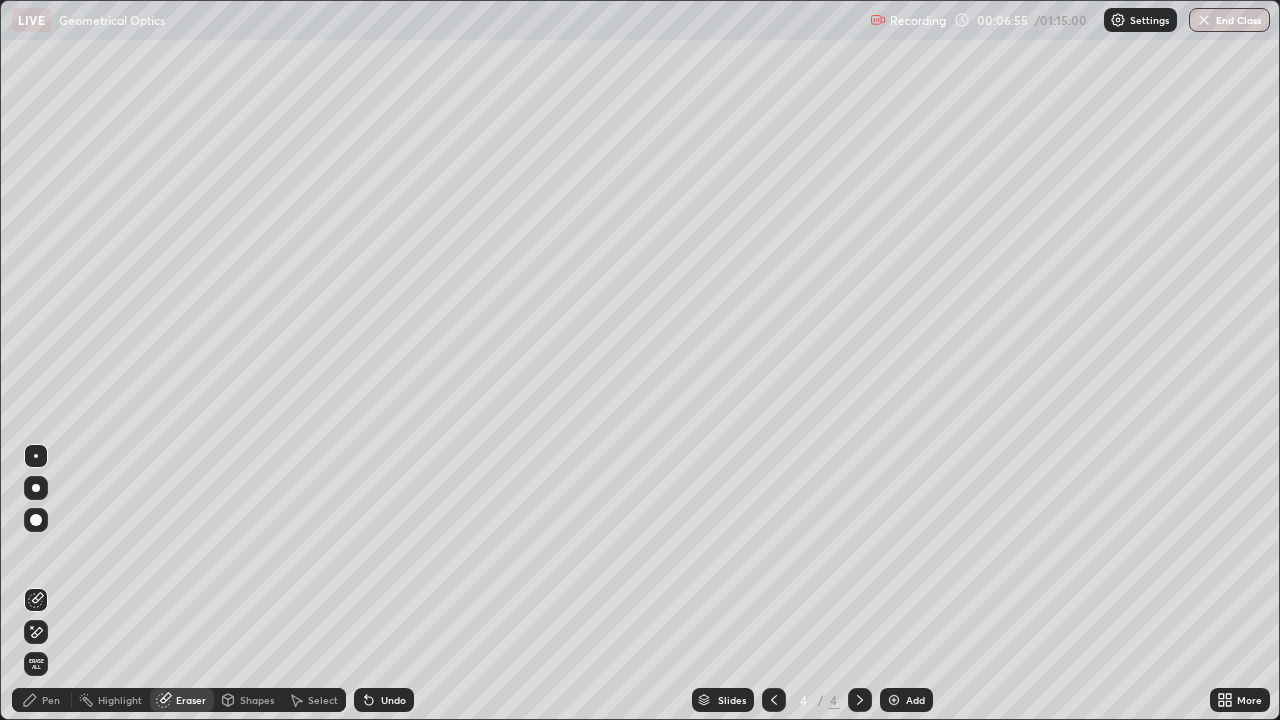 click on "Pen" at bounding box center [51, 700] 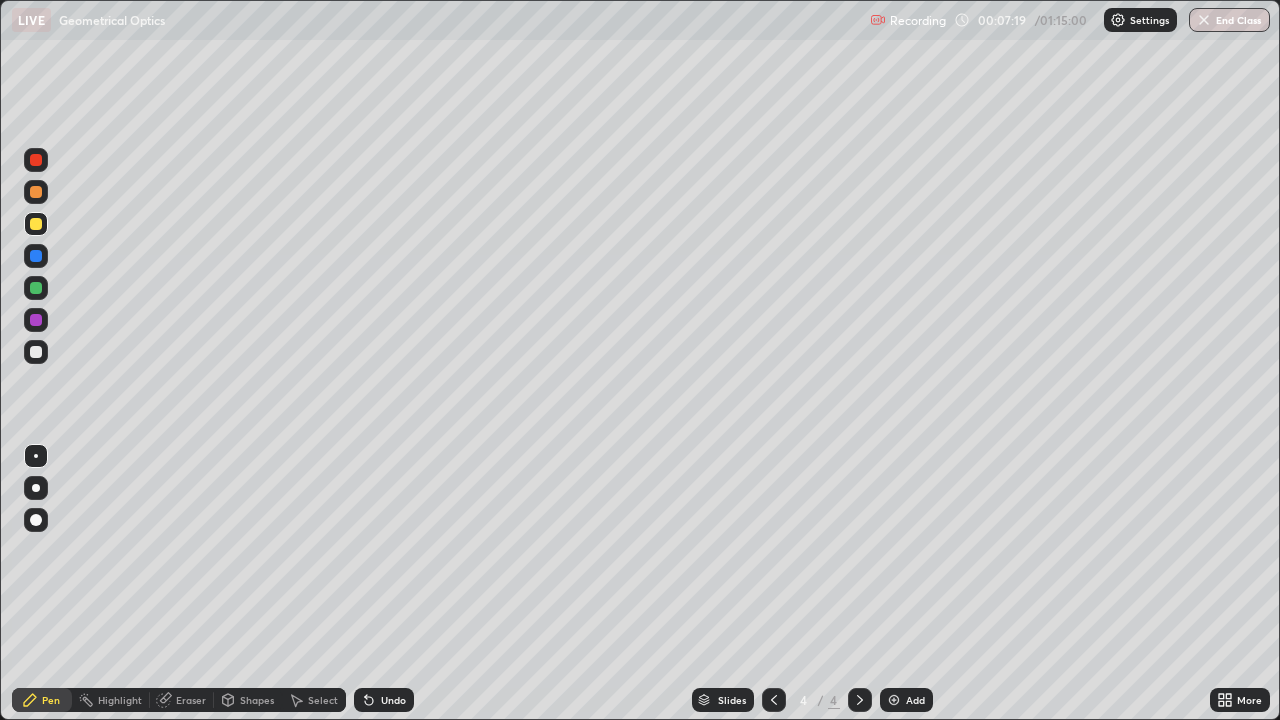 click at bounding box center [36, 320] 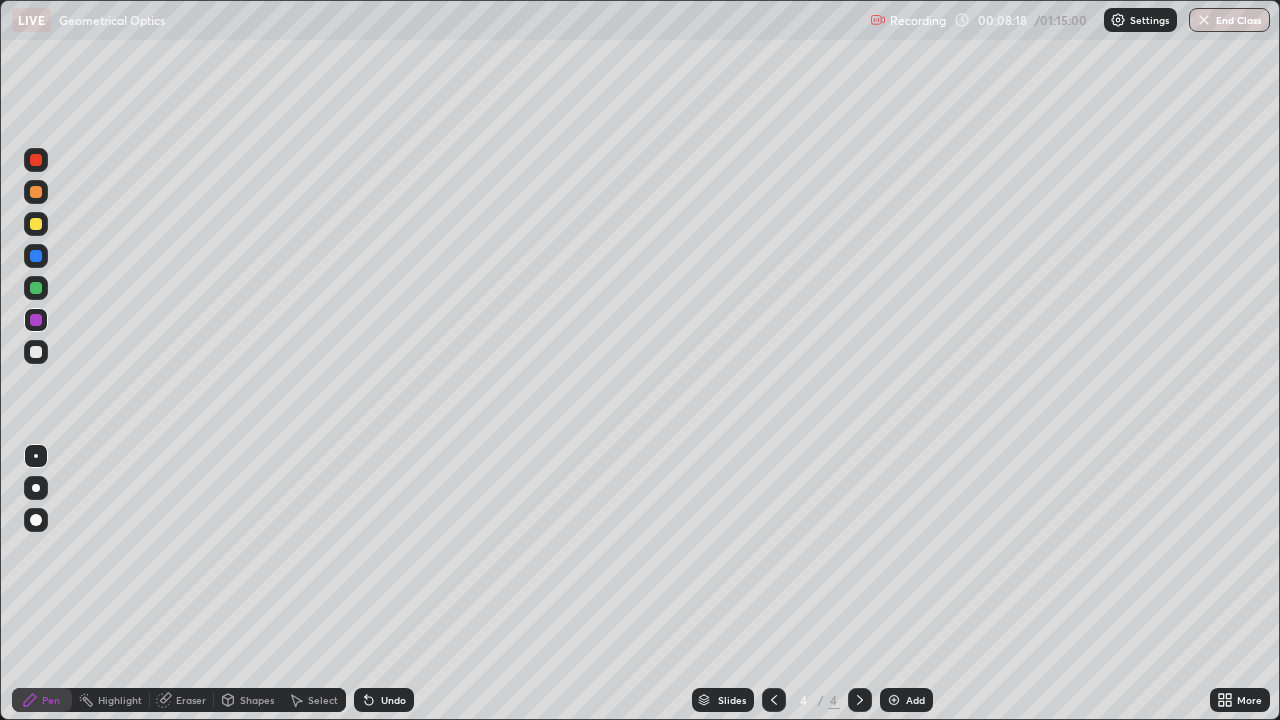 click on "Eraser" at bounding box center (191, 700) 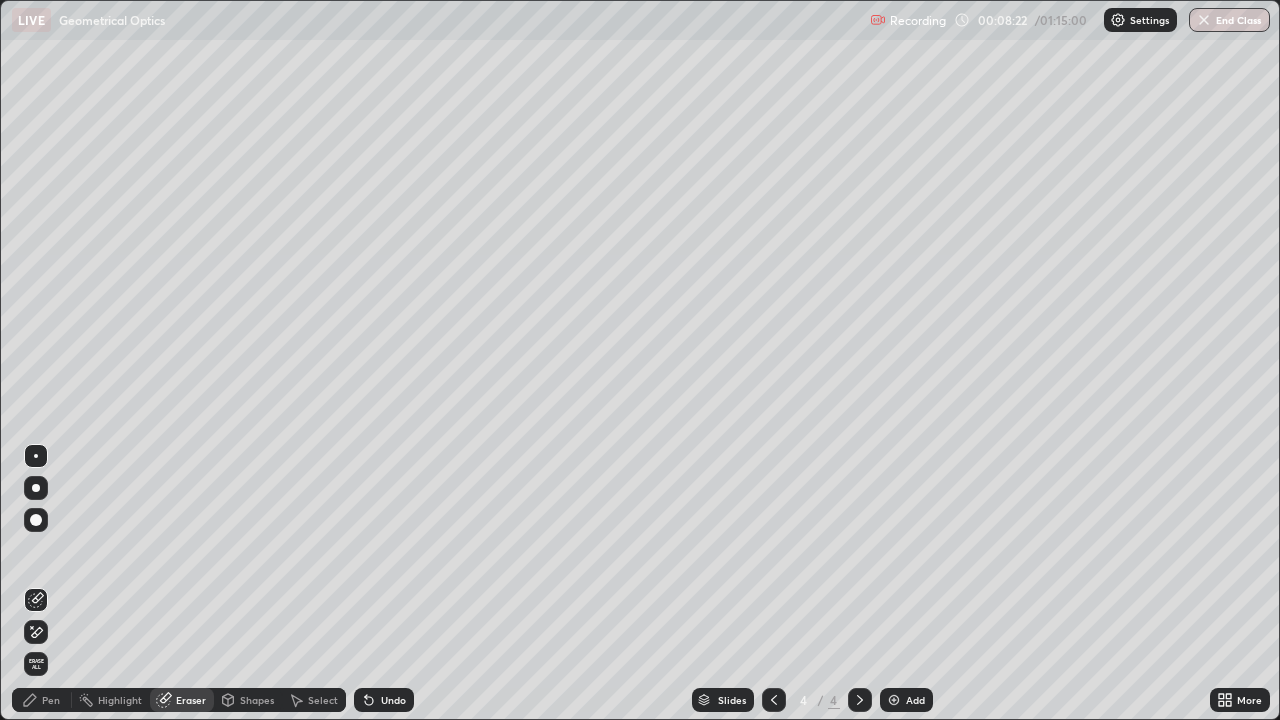 click on "Pen" at bounding box center [51, 700] 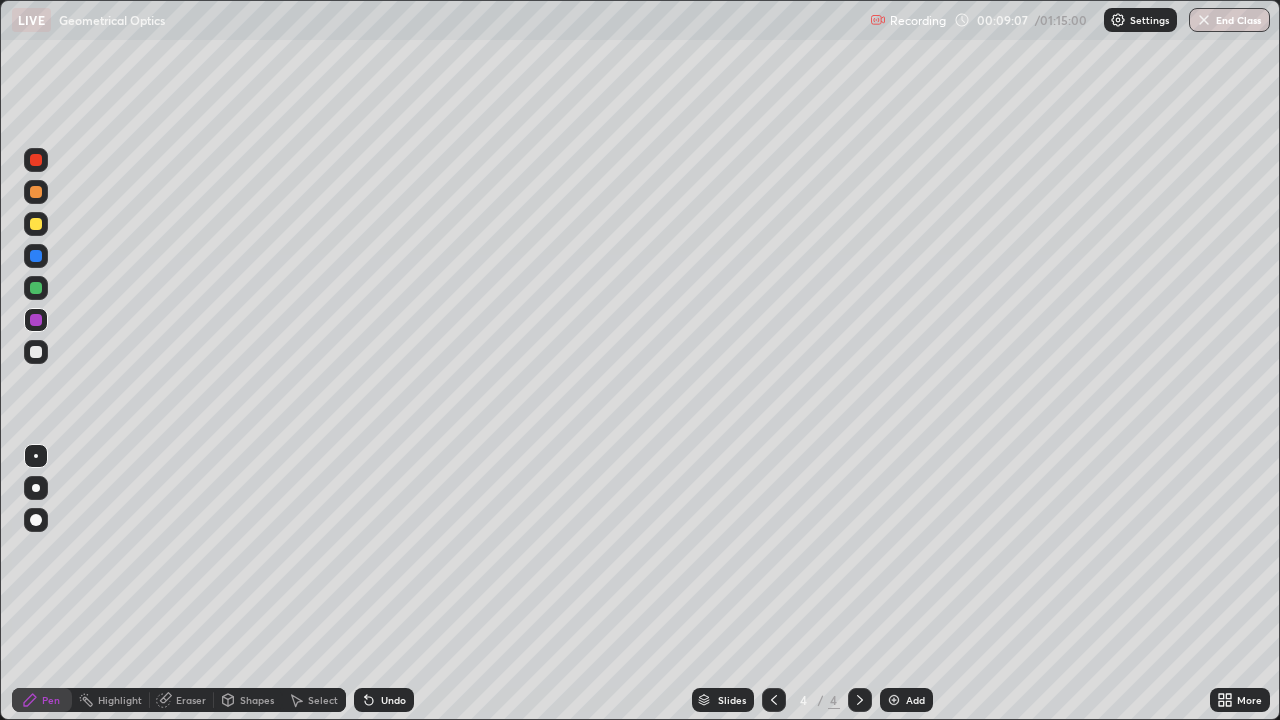 click on "Eraser" at bounding box center (191, 700) 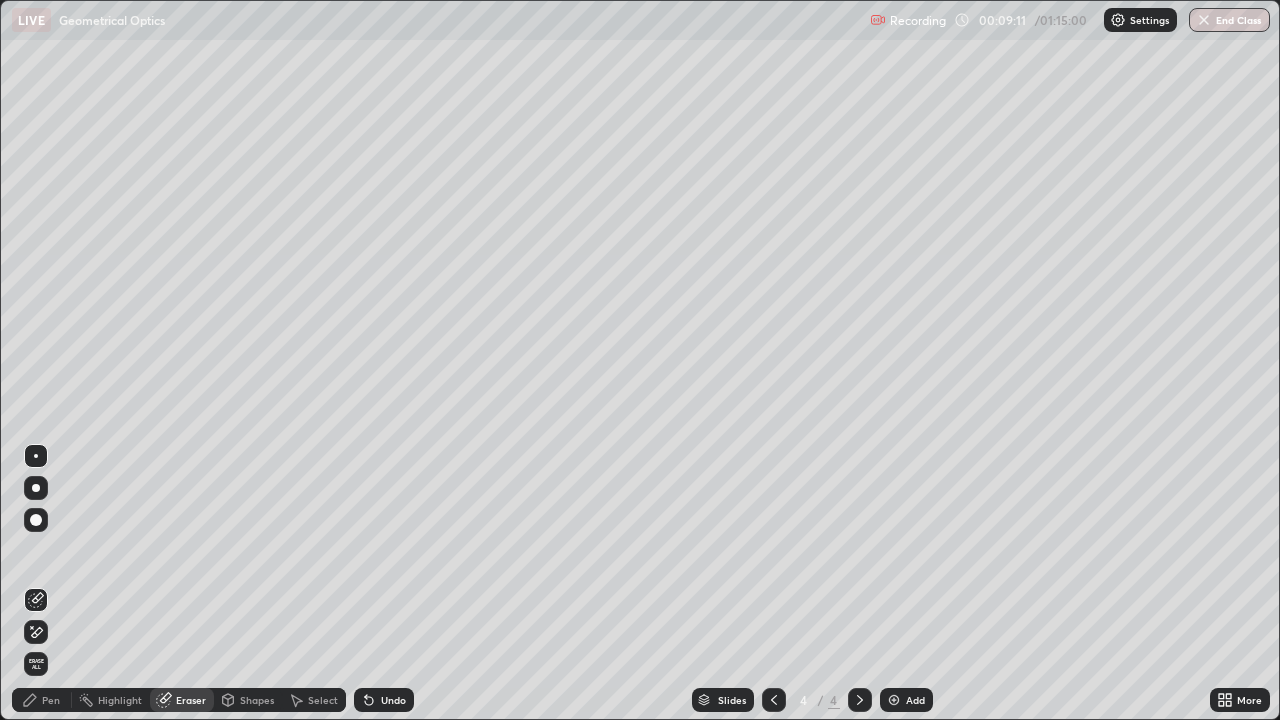 click on "Pen" at bounding box center [51, 700] 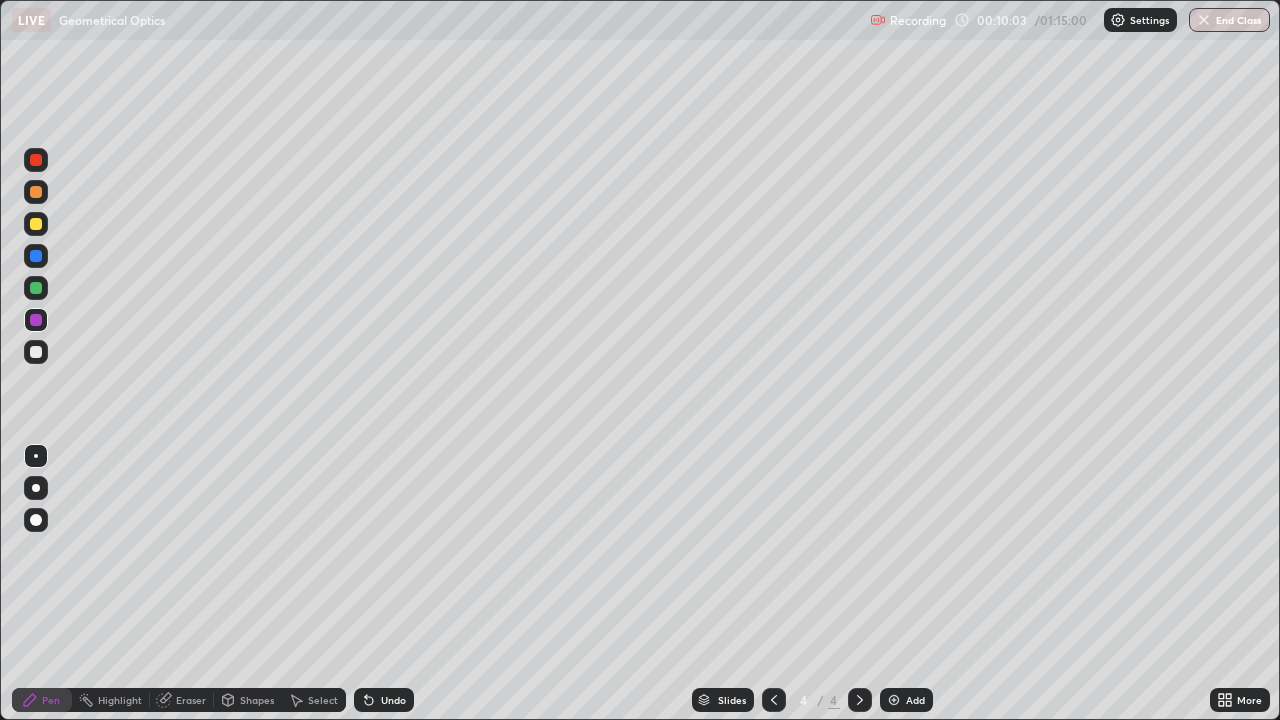 click at bounding box center [894, 700] 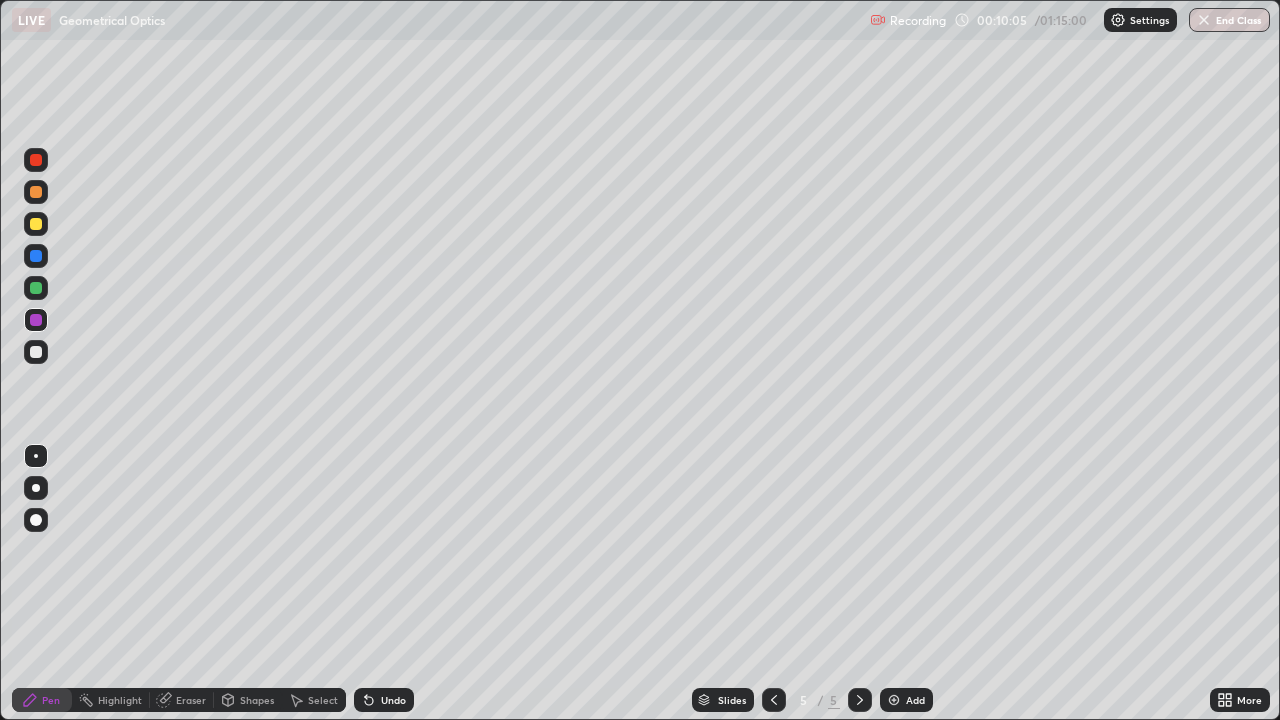 click at bounding box center (36, 224) 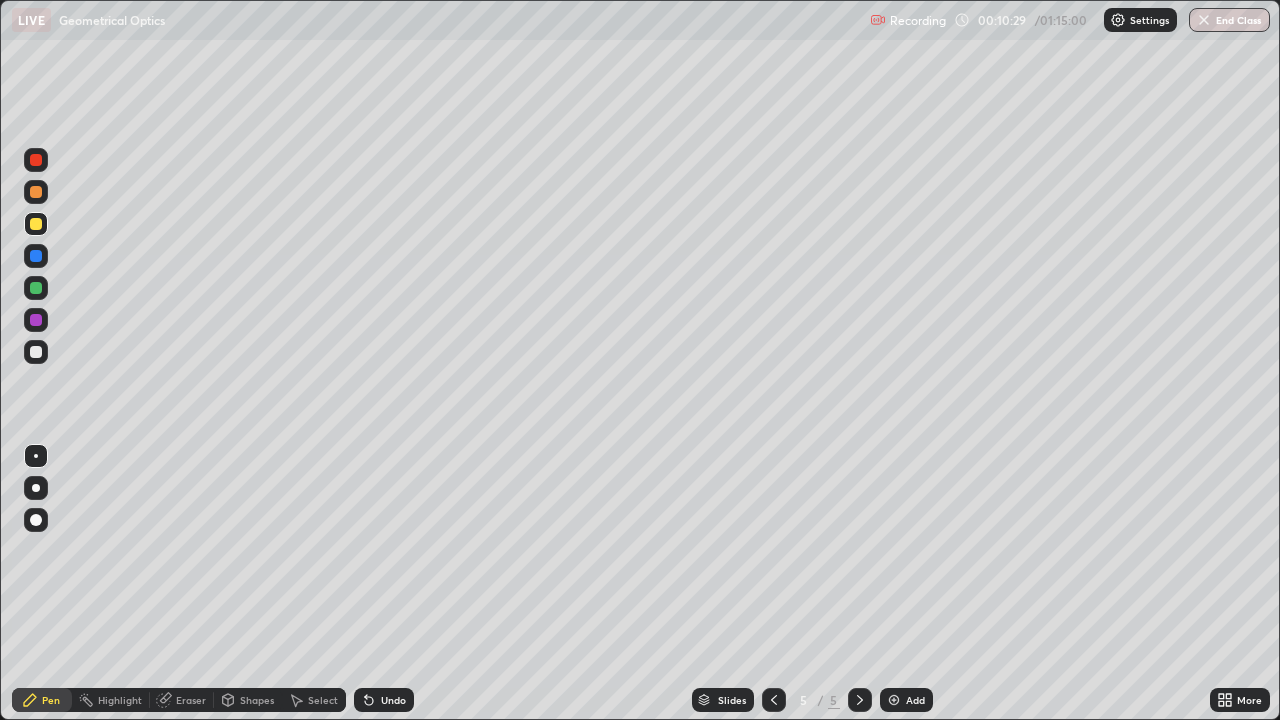 click on "Shapes" at bounding box center (257, 700) 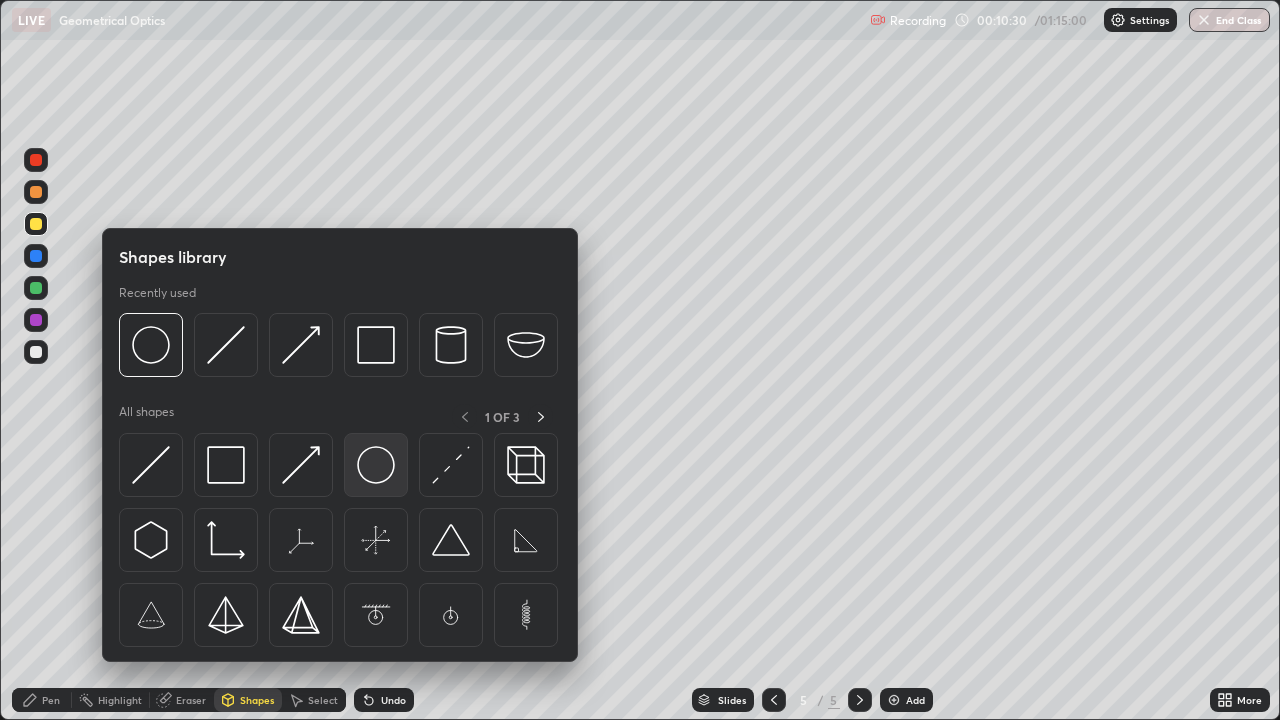click at bounding box center (376, 465) 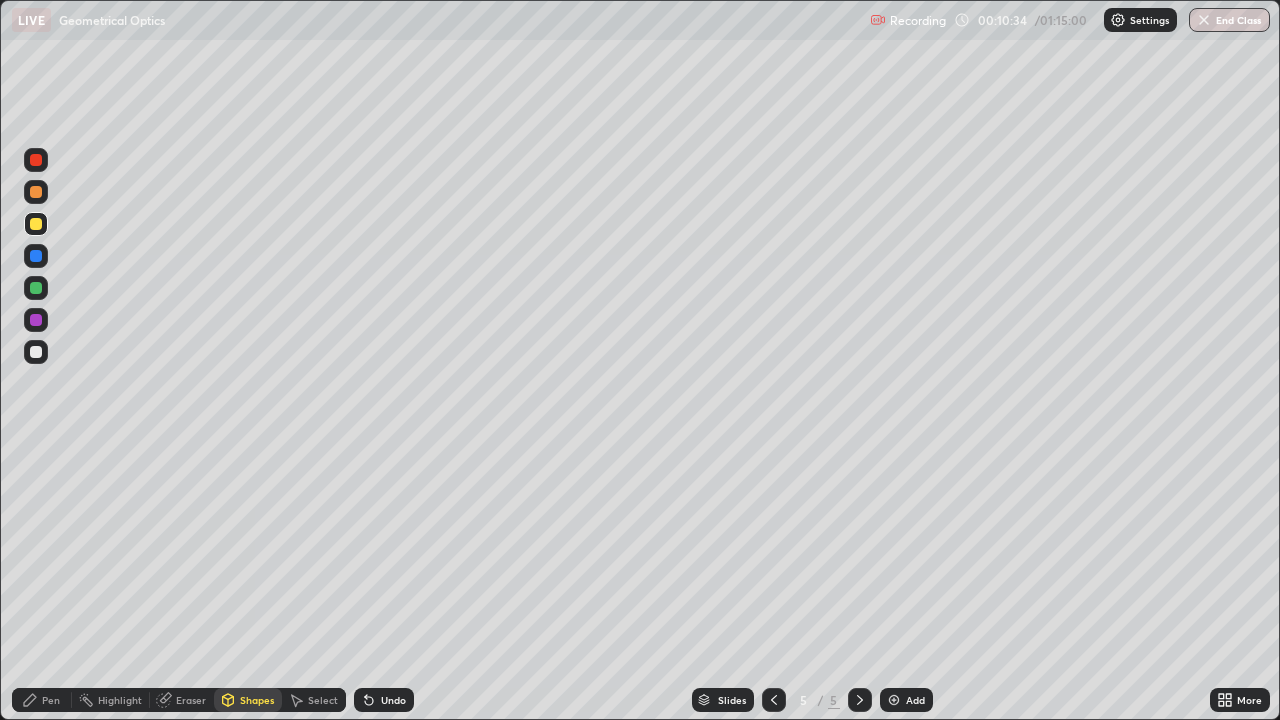 click on "Pen" at bounding box center [51, 700] 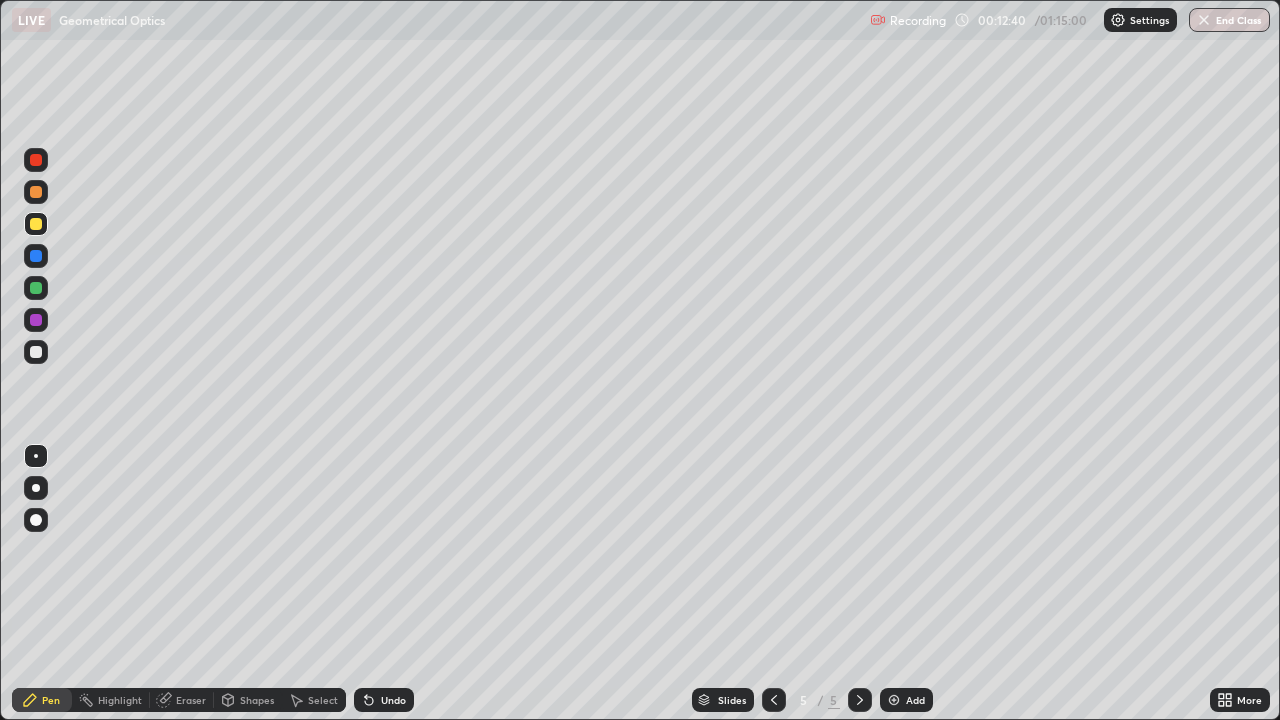 click at bounding box center (36, 352) 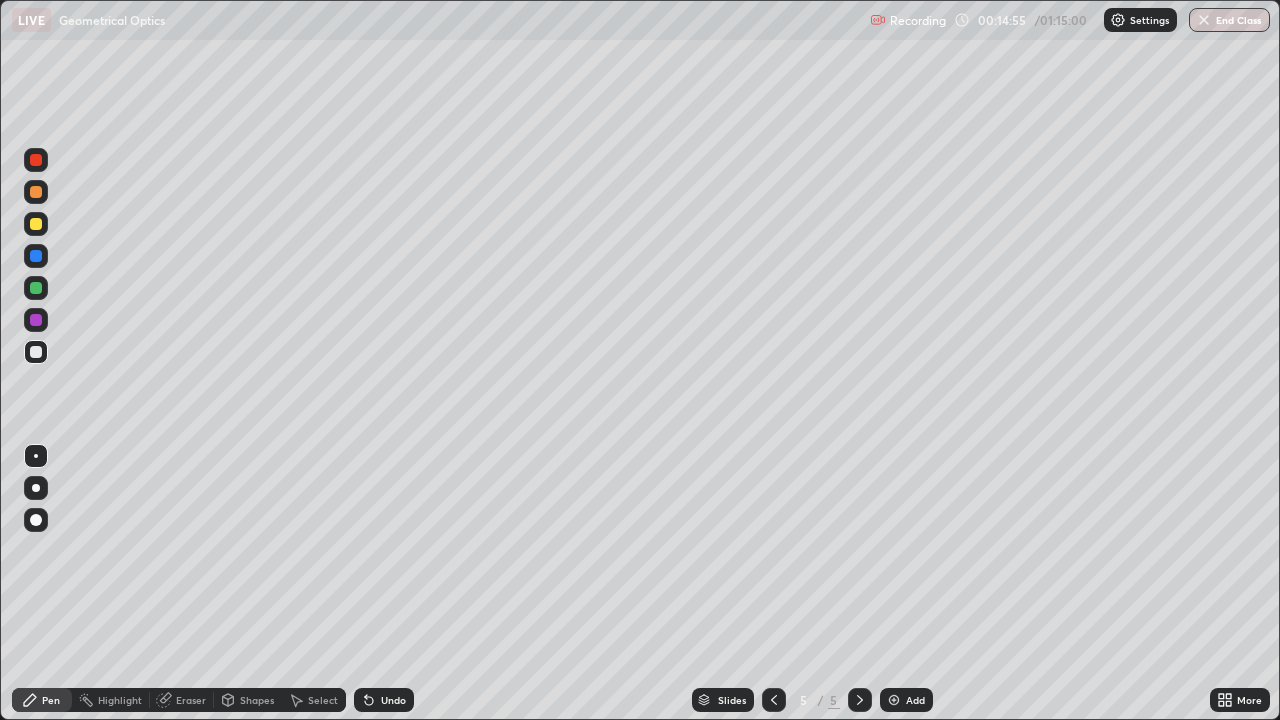 click at bounding box center (36, 352) 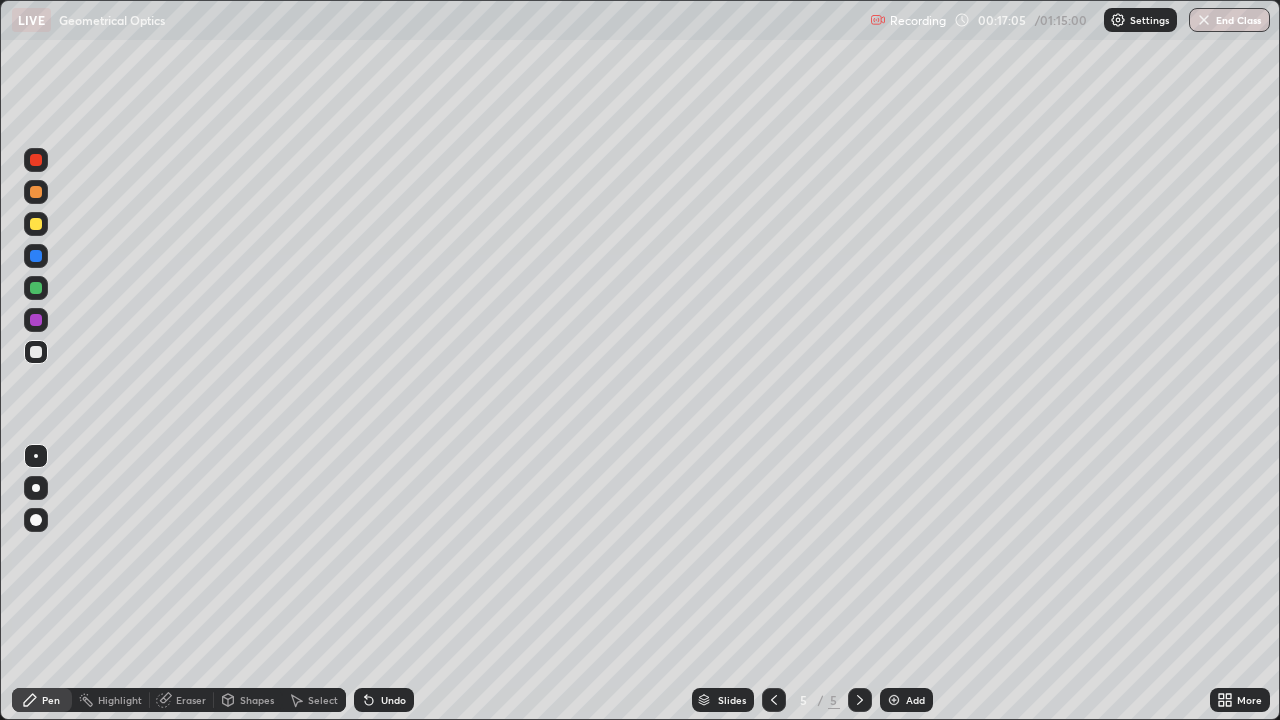 click on "Undo" at bounding box center (384, 700) 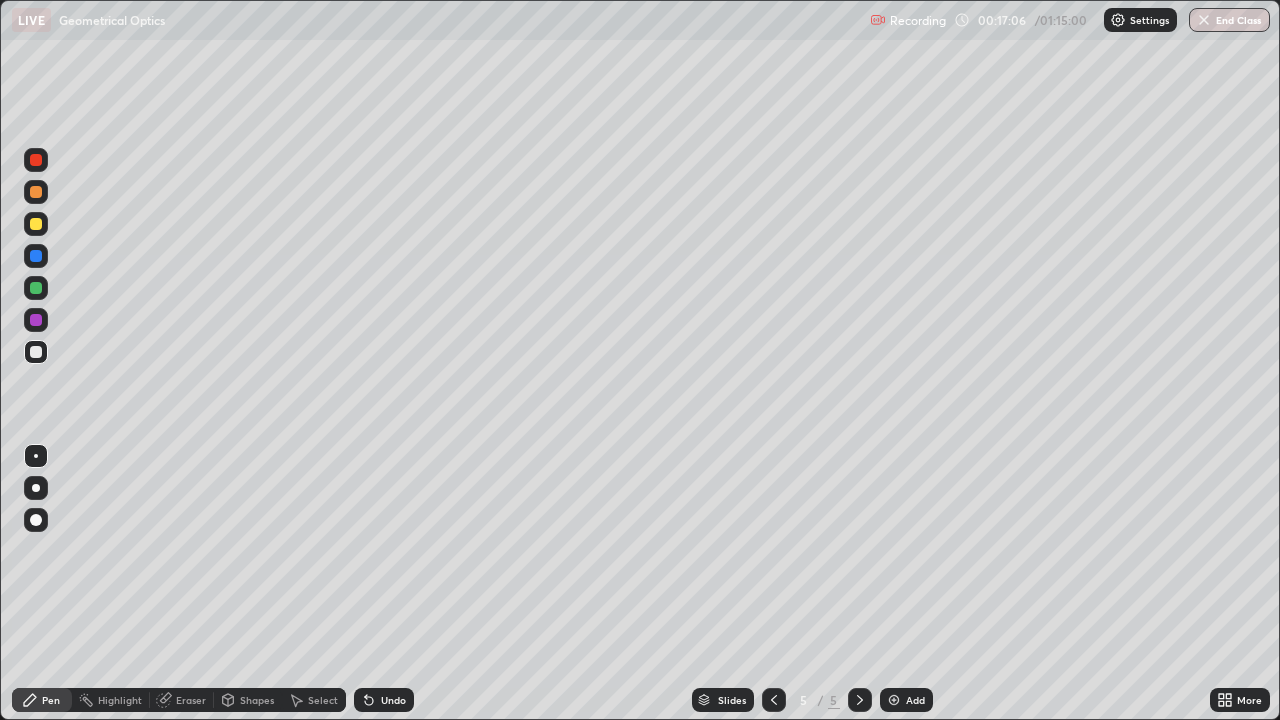 click on "Undo" at bounding box center [393, 700] 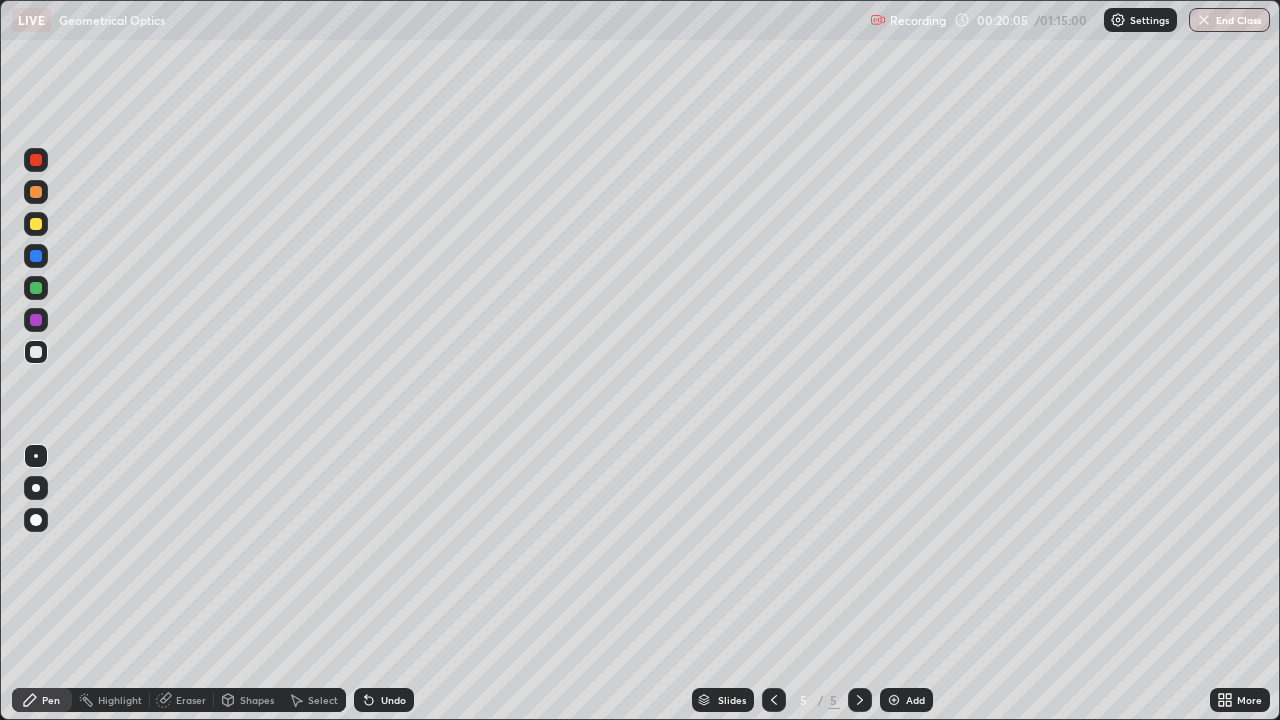 click at bounding box center [36, 224] 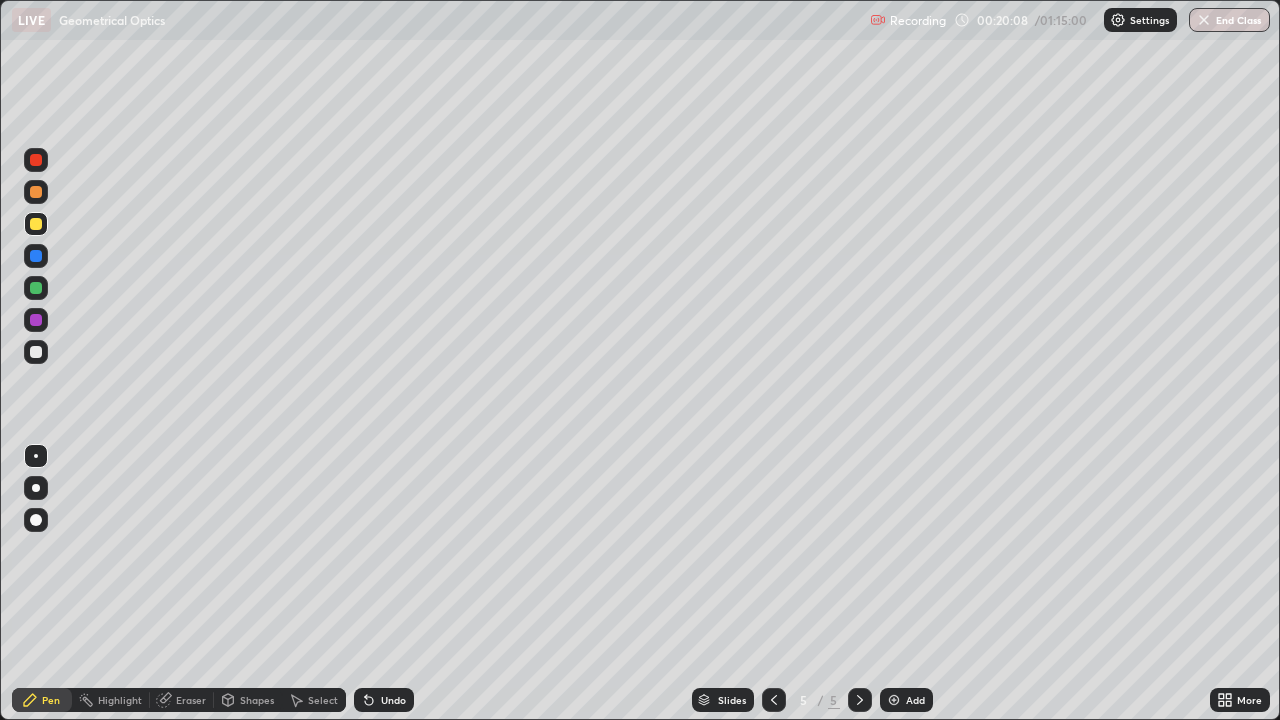 click at bounding box center [36, 160] 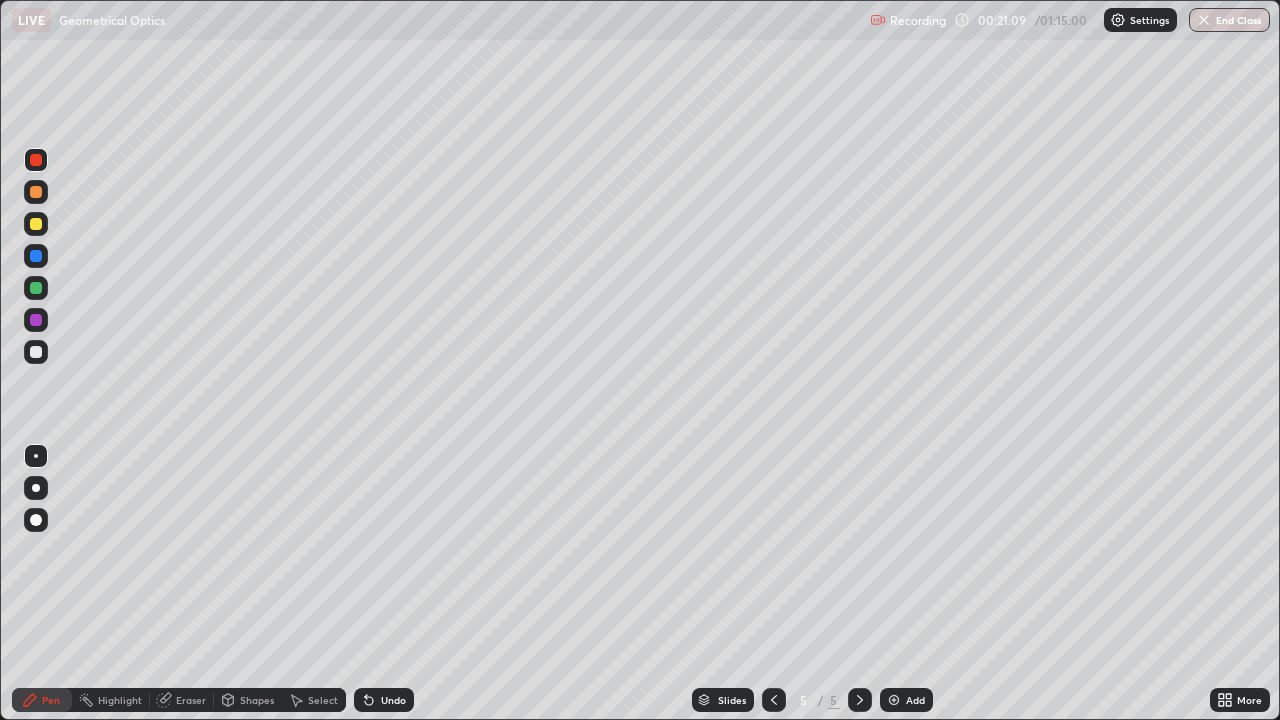 click on "Eraser" at bounding box center [191, 700] 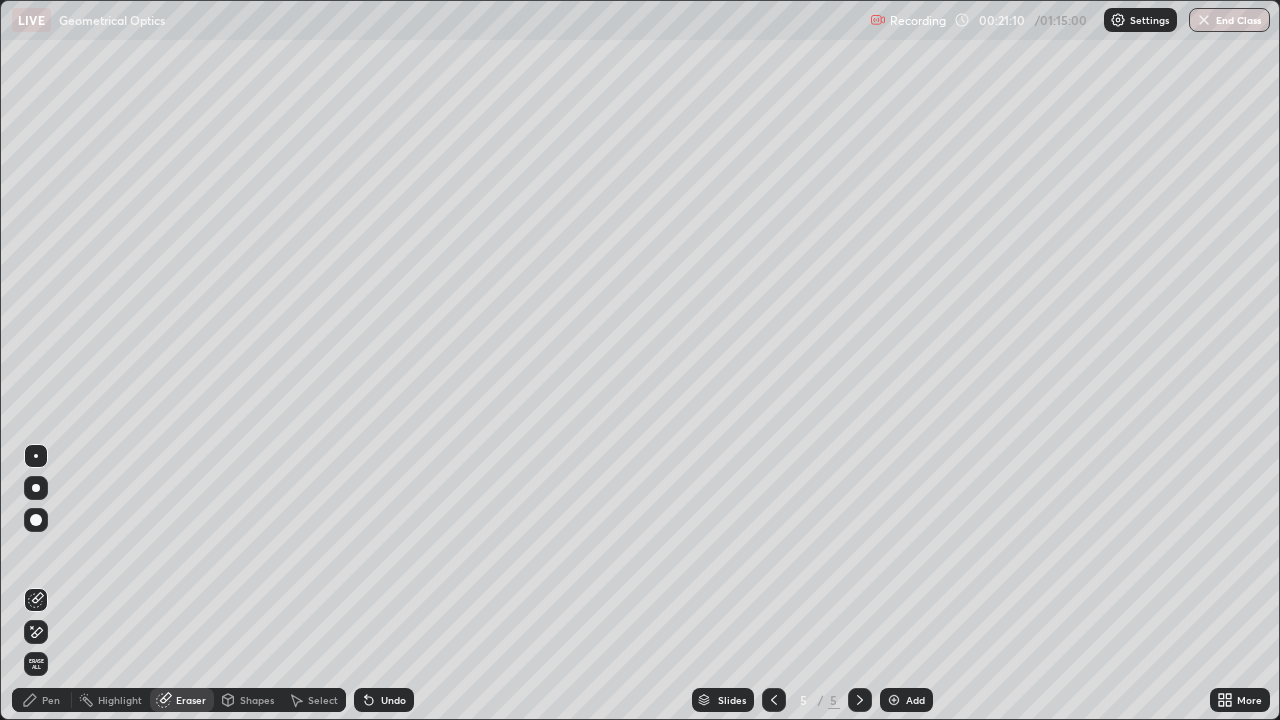 click 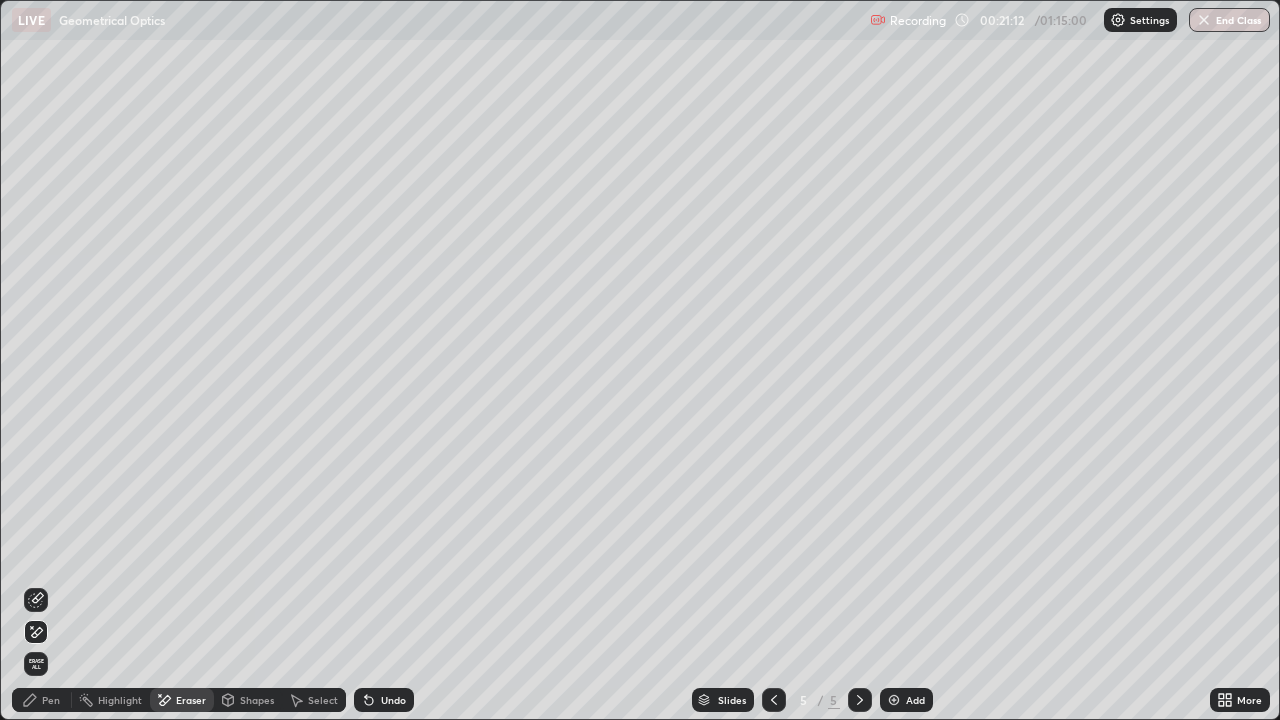 click on "Pen" at bounding box center (51, 700) 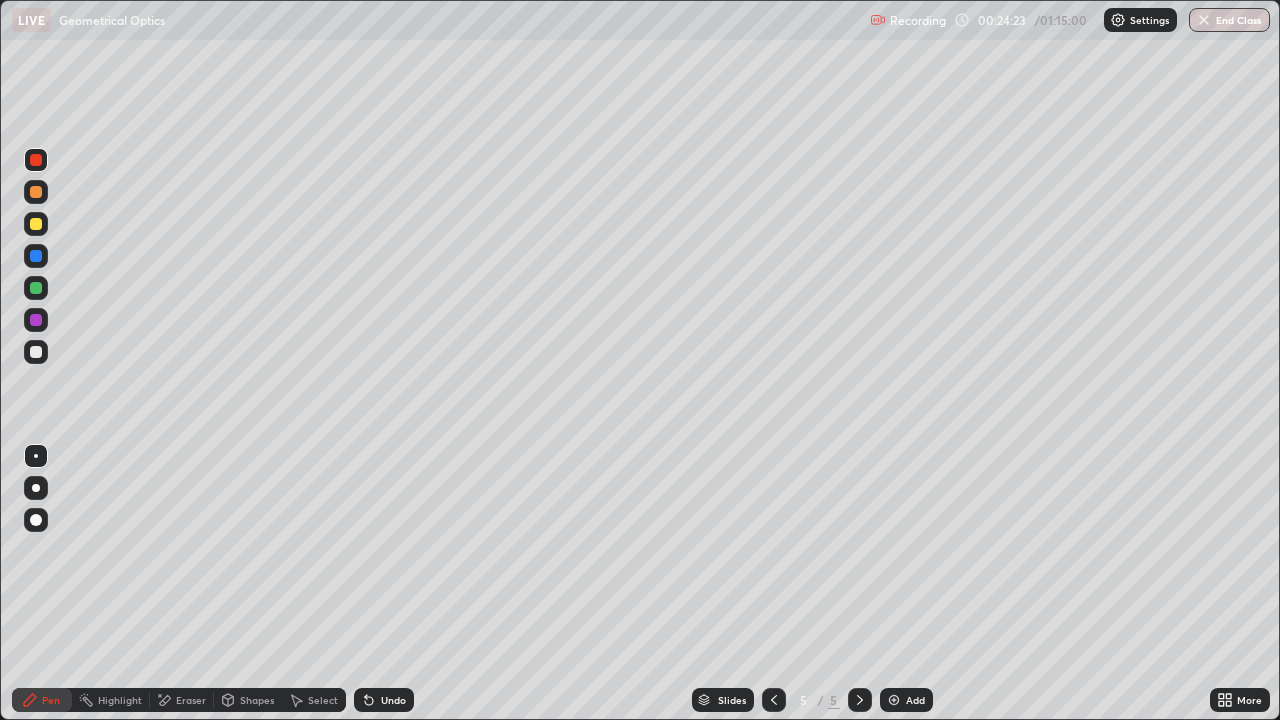 click on "Undo" at bounding box center [393, 700] 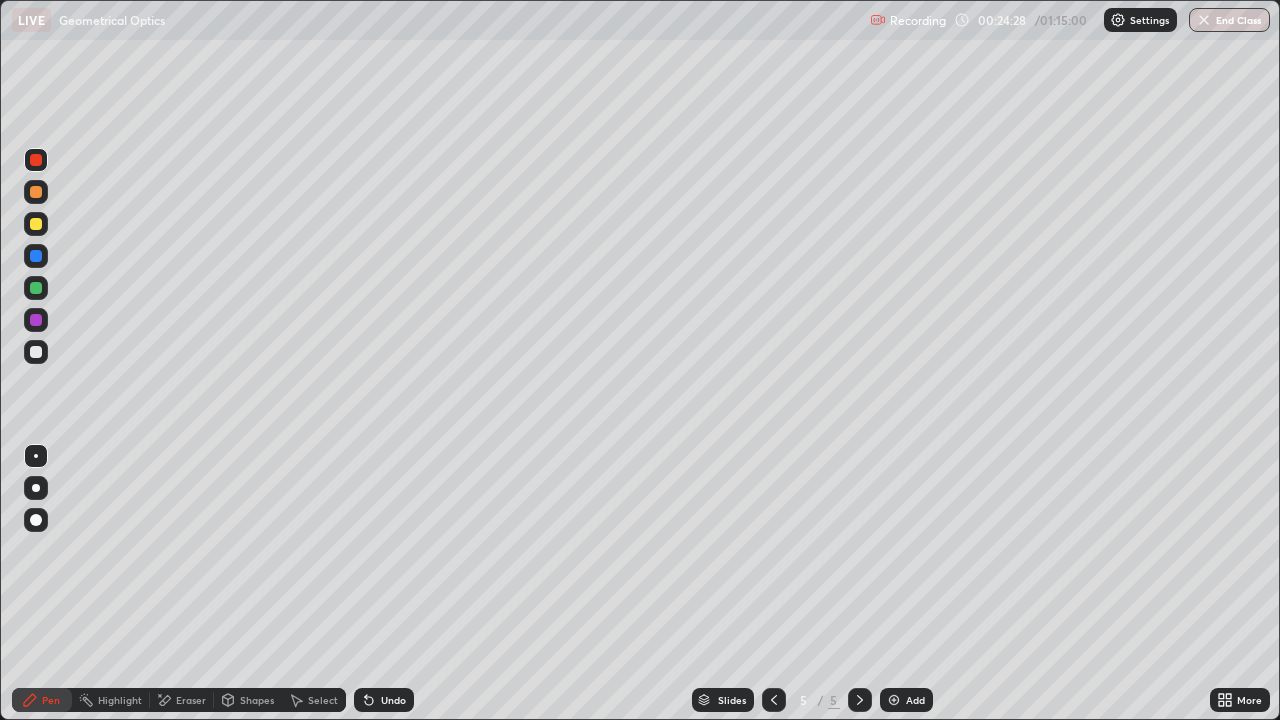 click at bounding box center [36, 224] 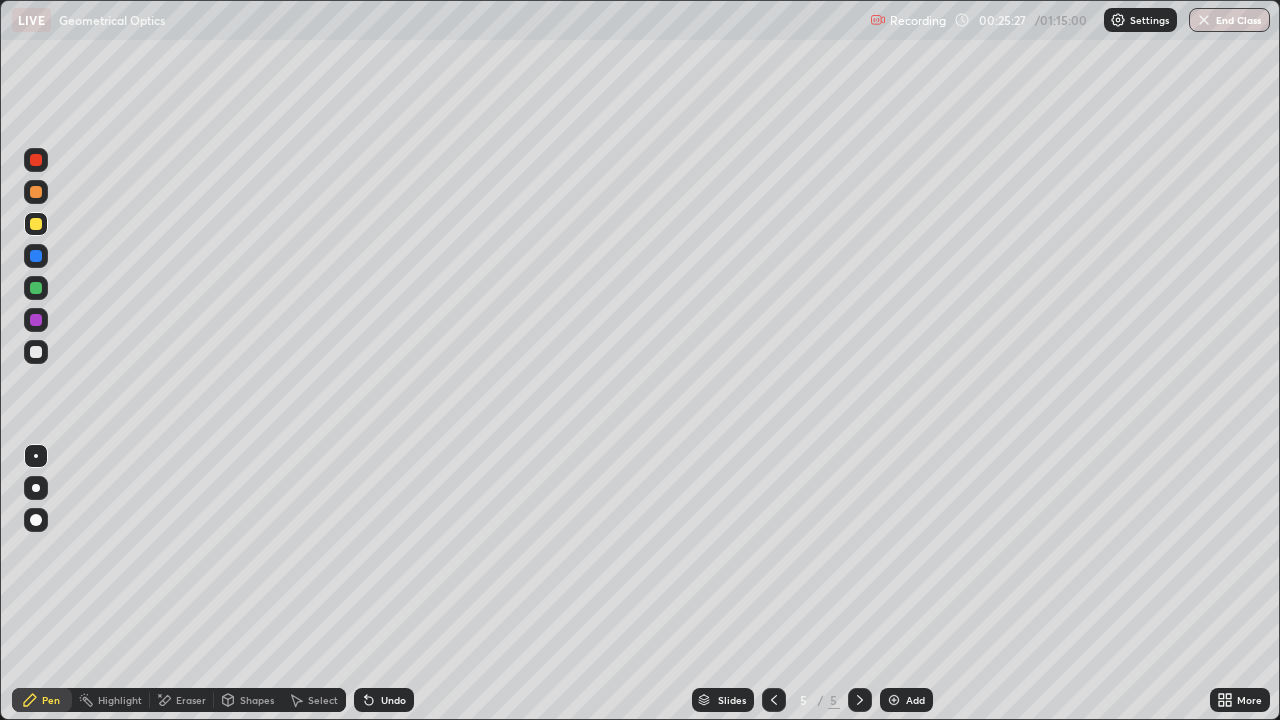 click on "Add" at bounding box center [915, 700] 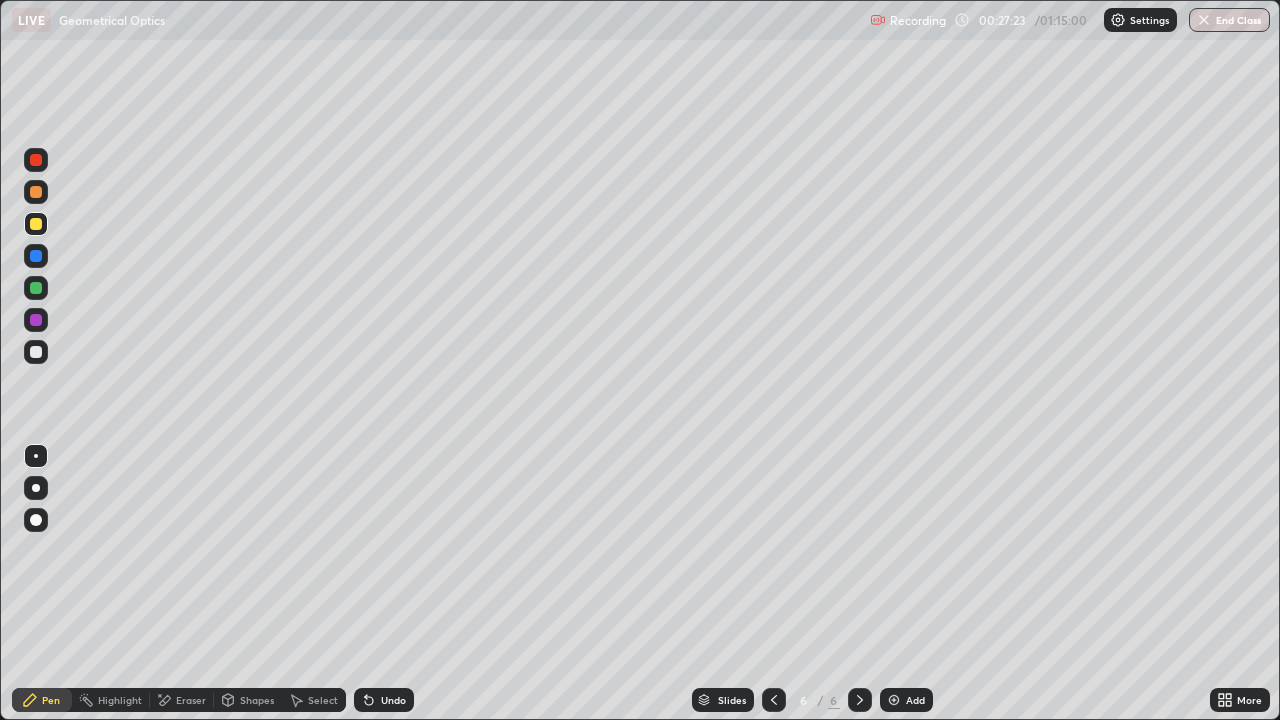 click at bounding box center (36, 288) 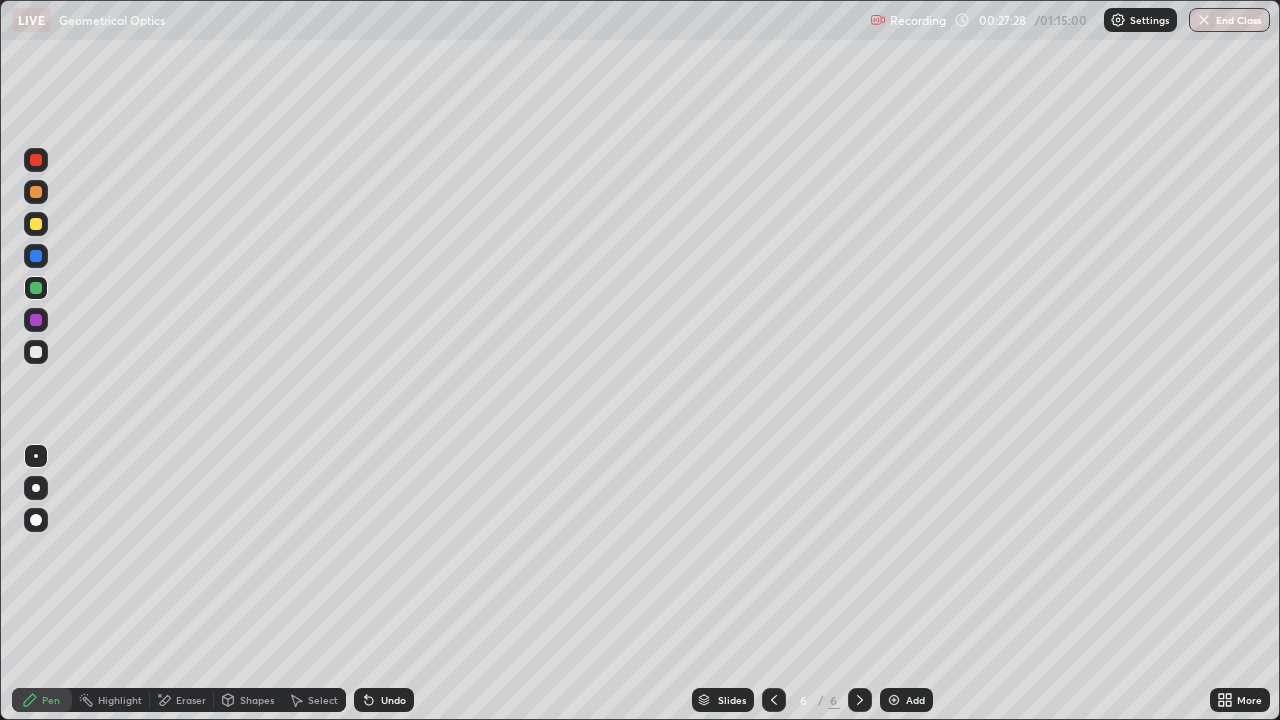 click at bounding box center (36, 352) 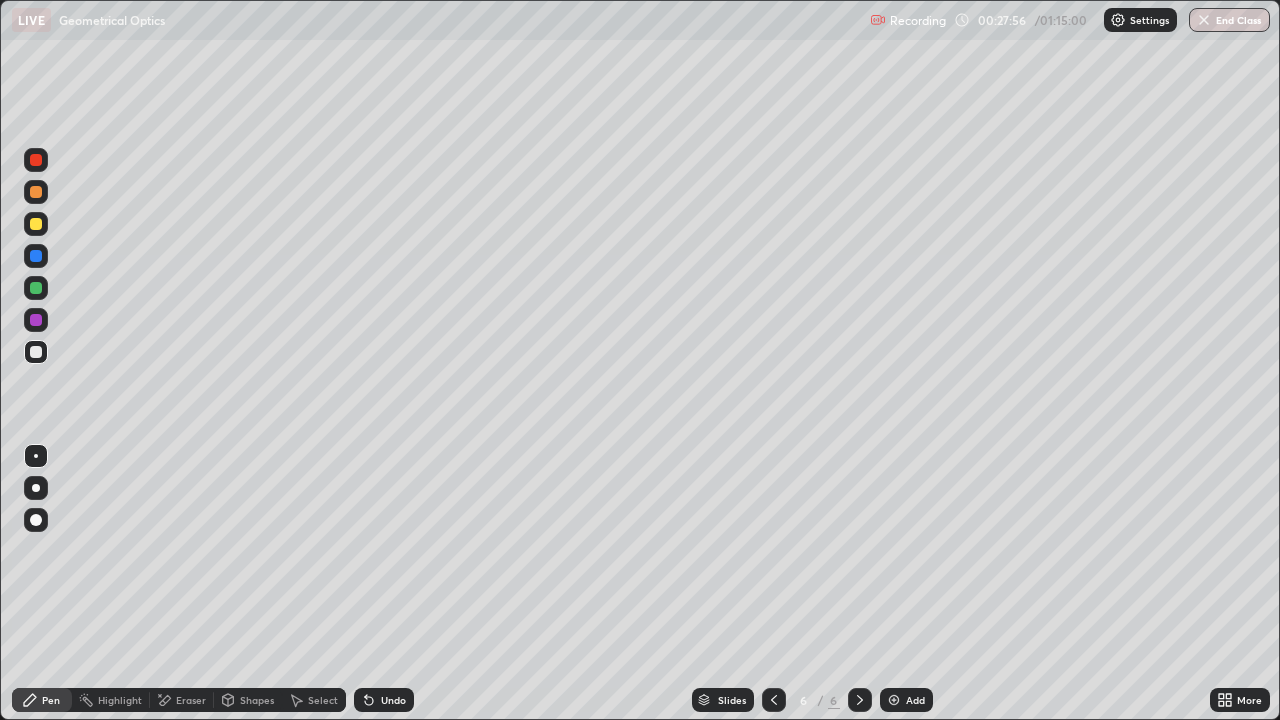 click at bounding box center (36, 352) 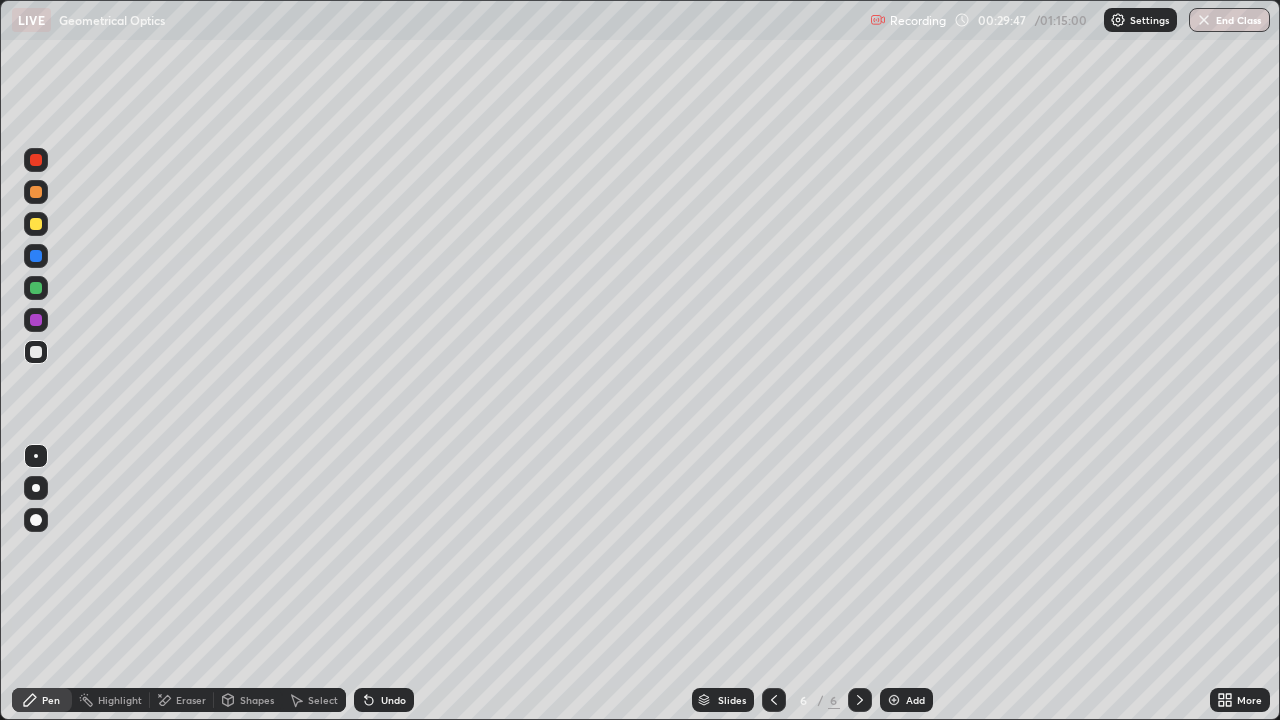 click on "Add" at bounding box center [915, 700] 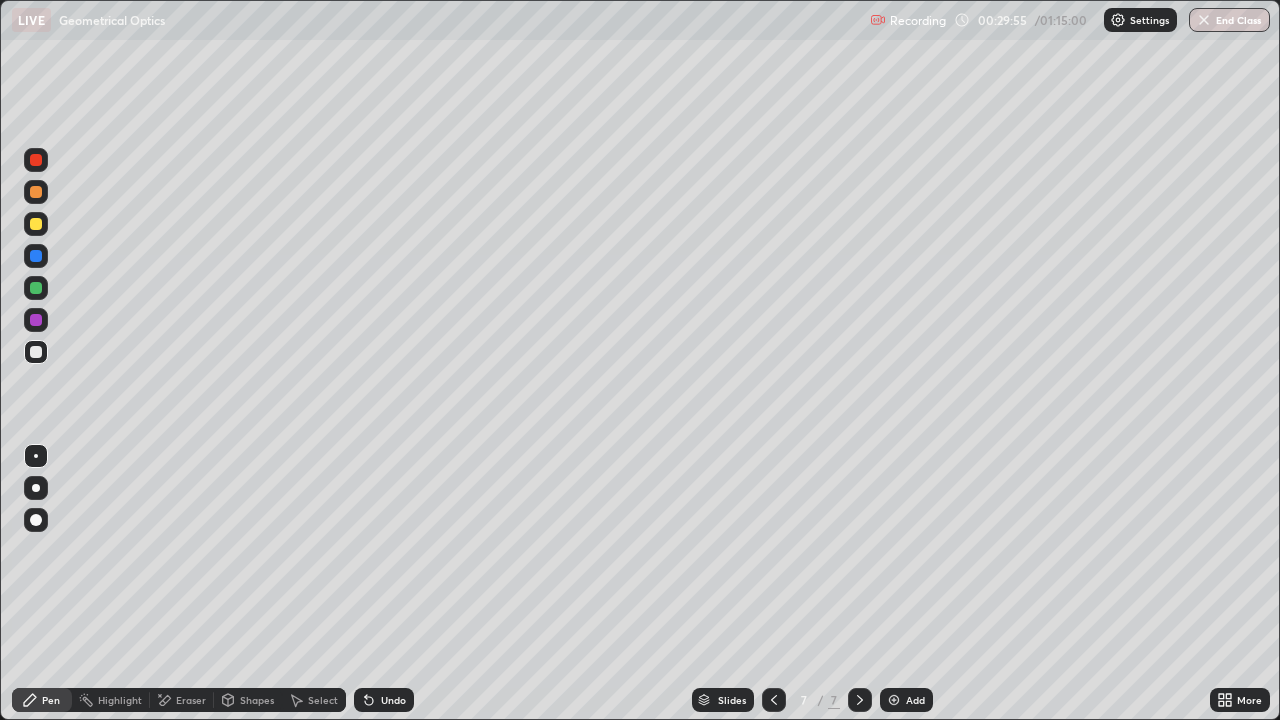click 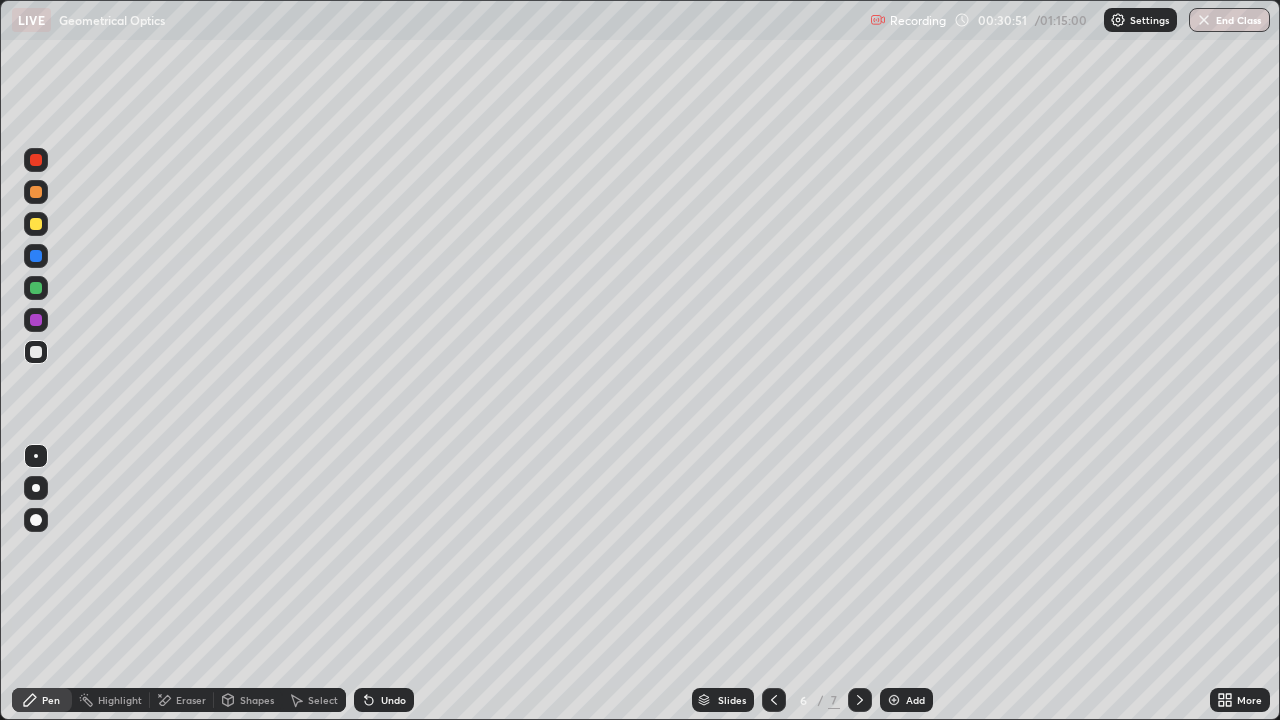 click at bounding box center [894, 700] 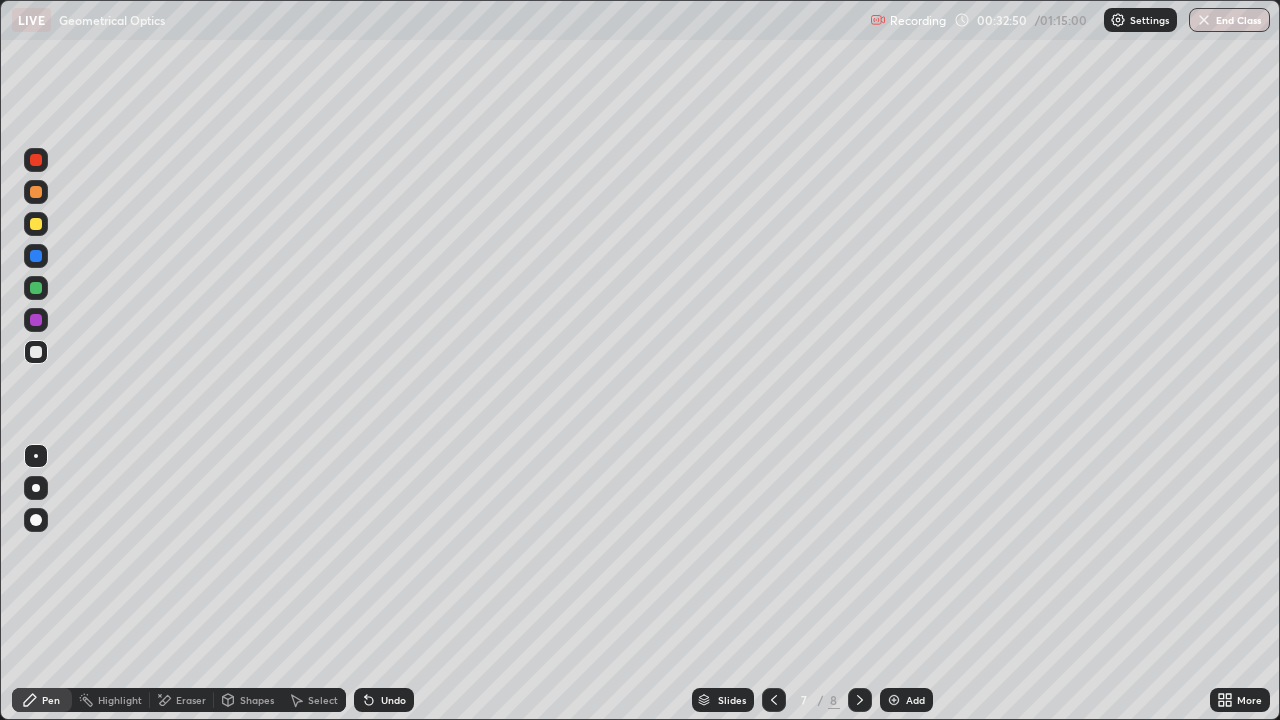 click at bounding box center [36, 224] 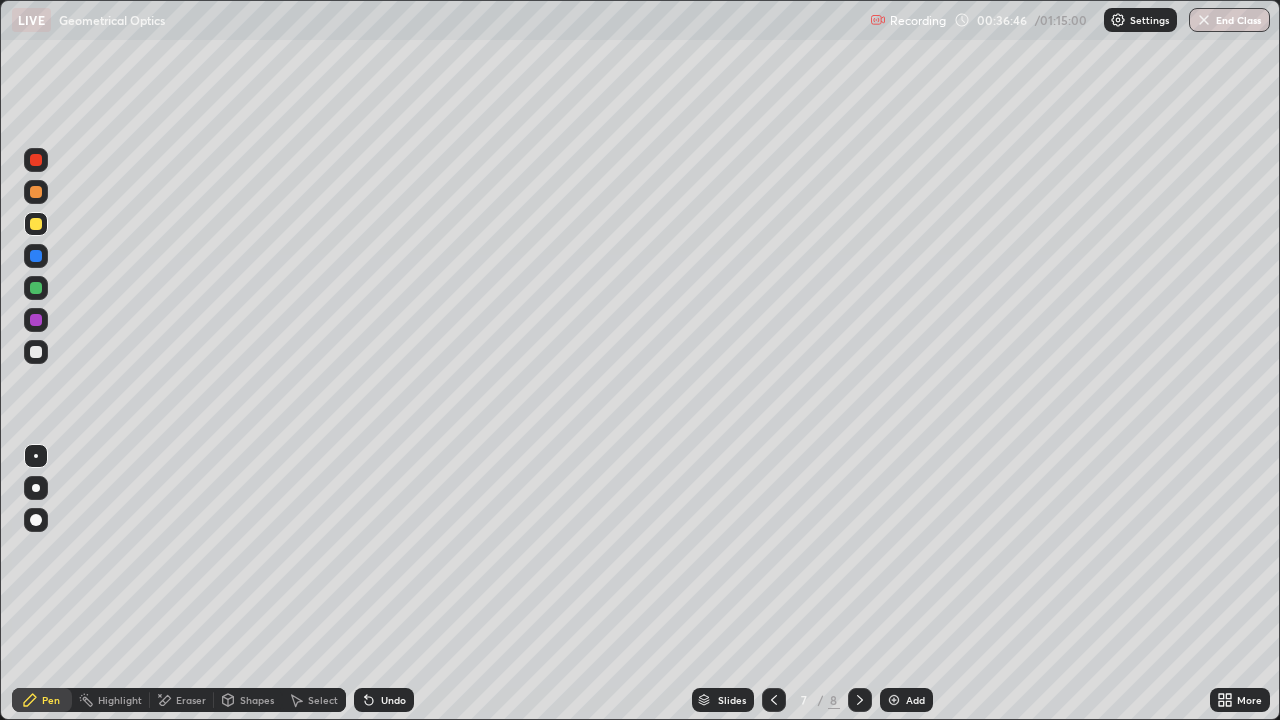 click on "Add" at bounding box center (906, 700) 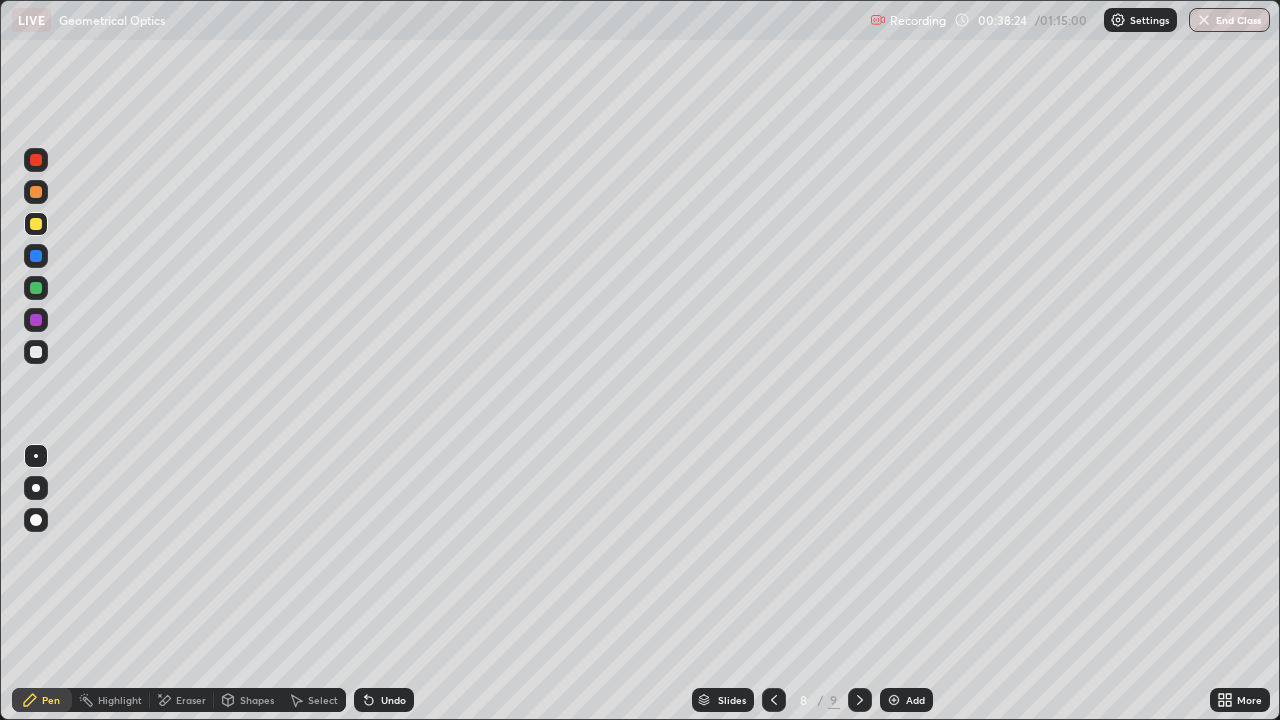 click at bounding box center (894, 700) 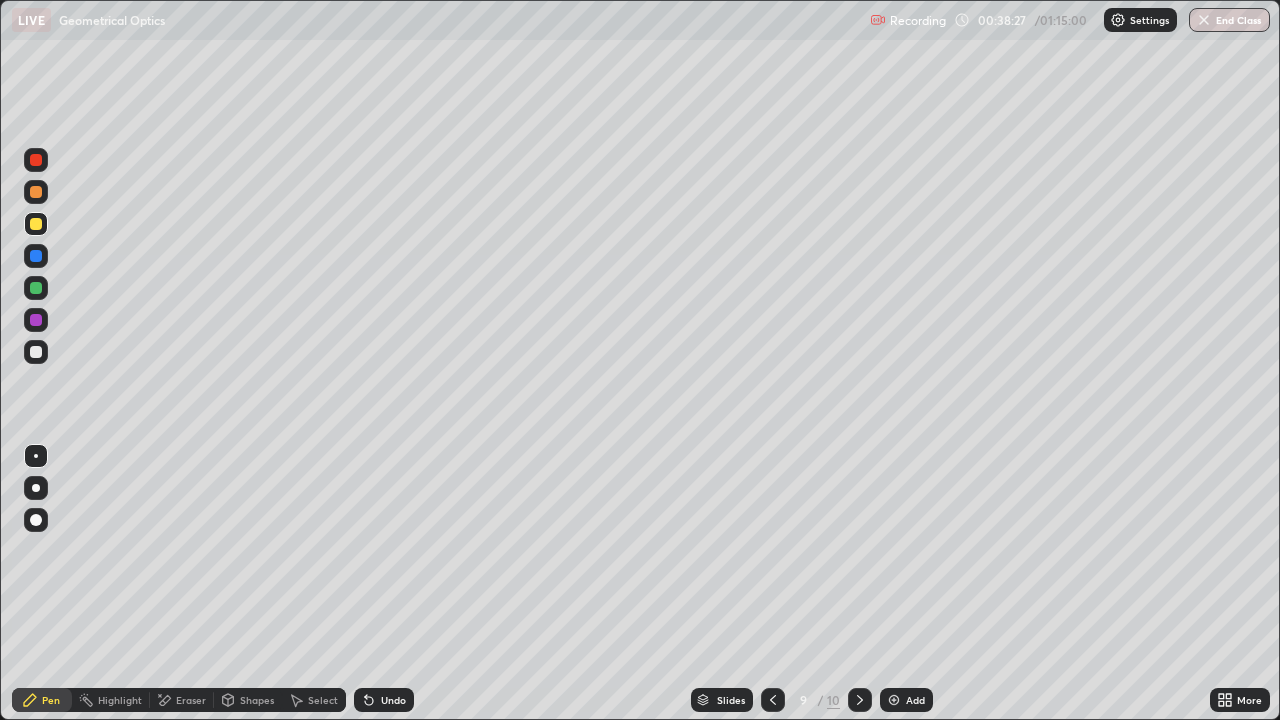 click at bounding box center (36, 224) 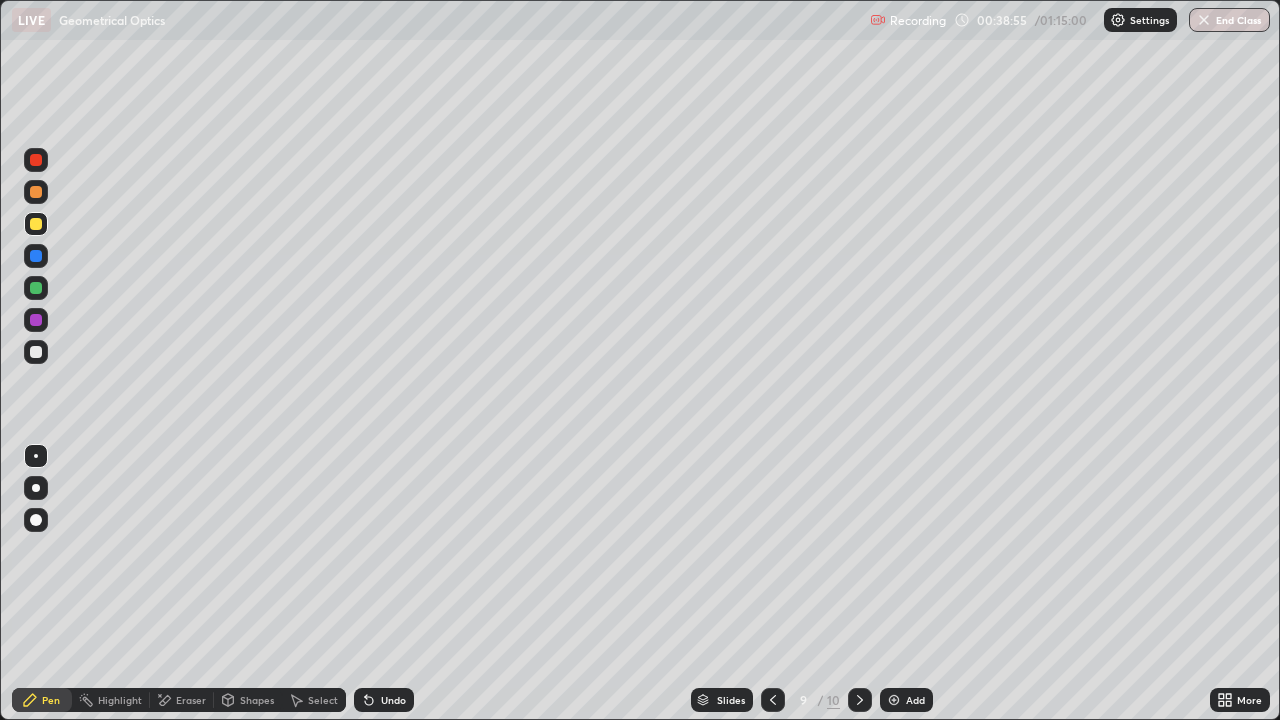 click at bounding box center (36, 192) 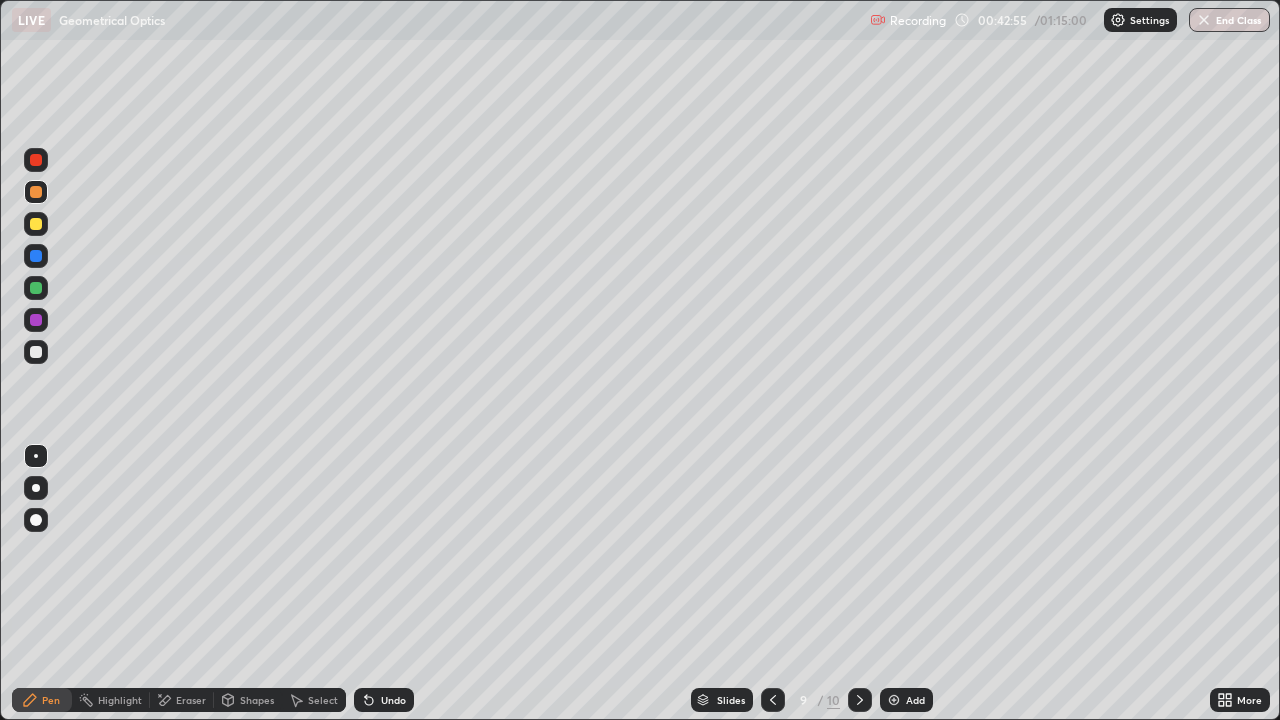 click at bounding box center (36, 352) 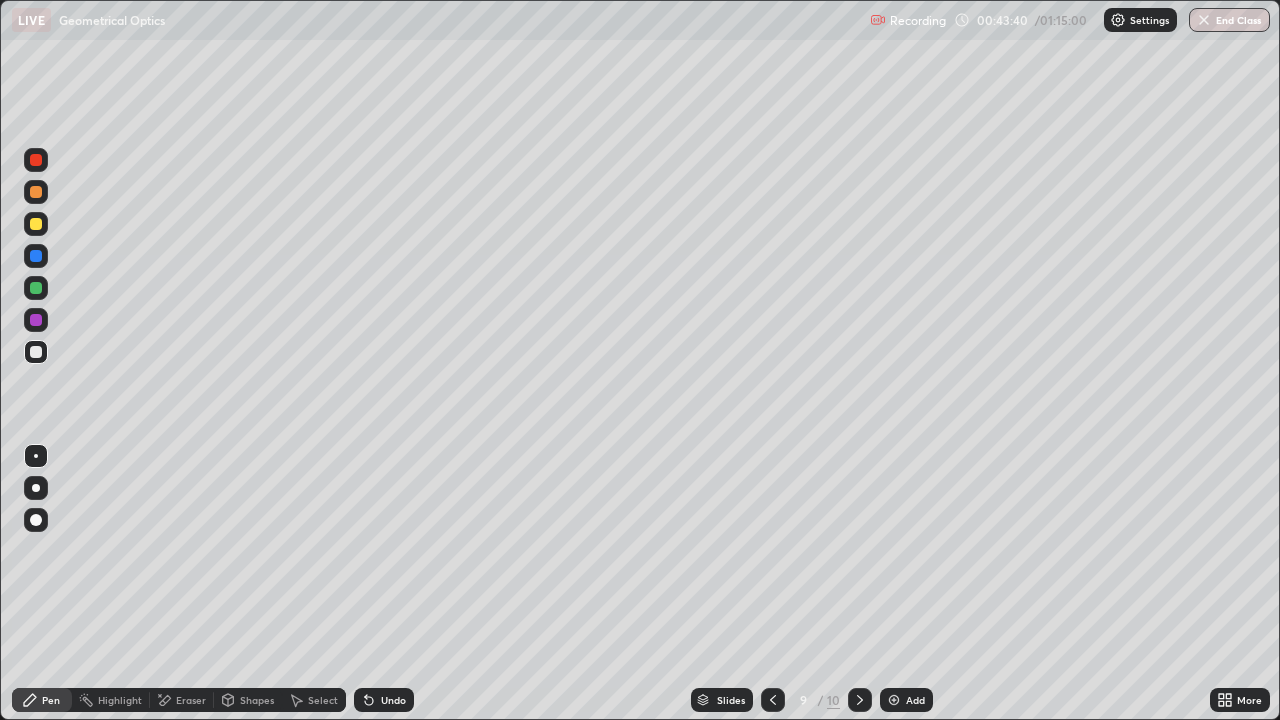 click on "Eraser" at bounding box center (191, 700) 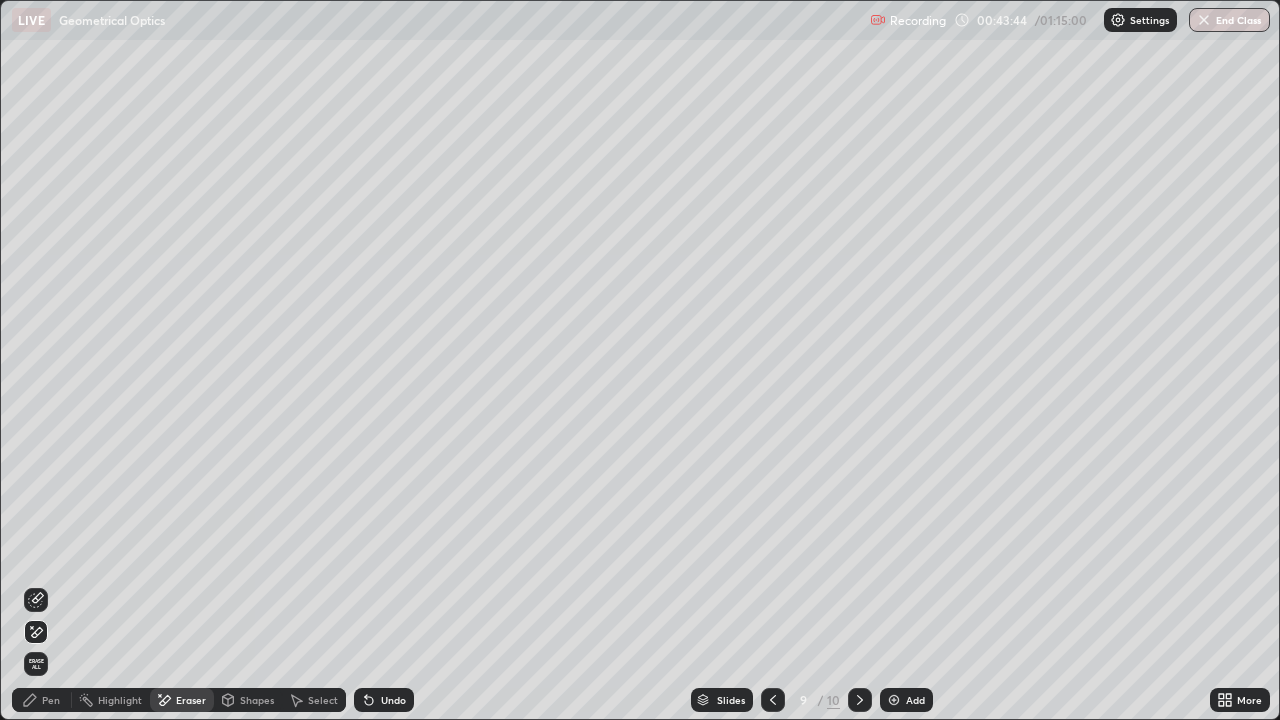 click on "Pen" at bounding box center (51, 700) 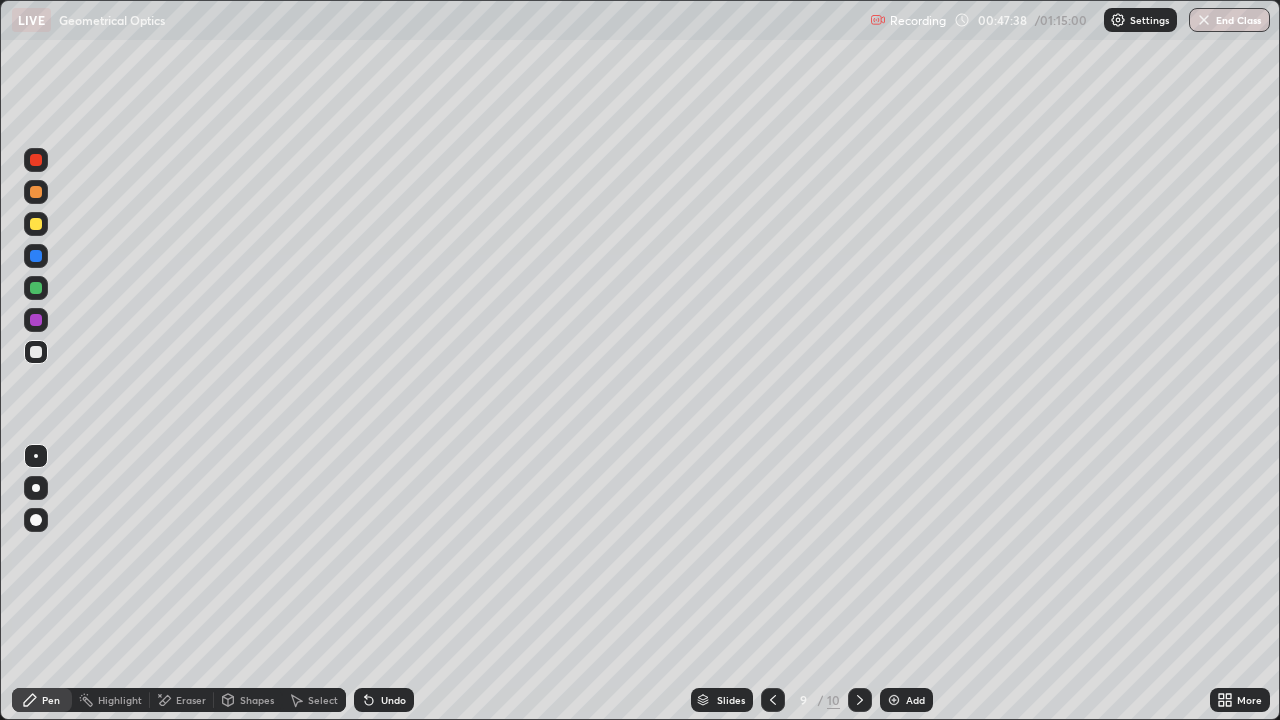 click at bounding box center [894, 700] 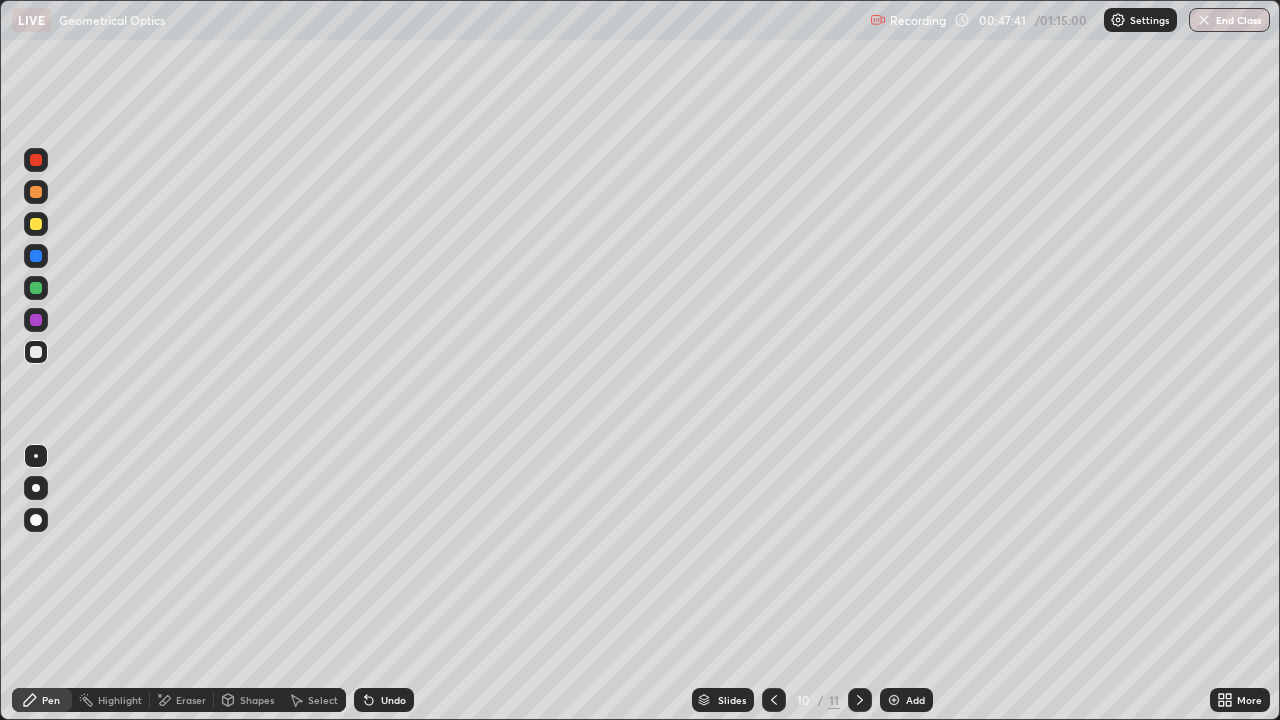click at bounding box center [36, 224] 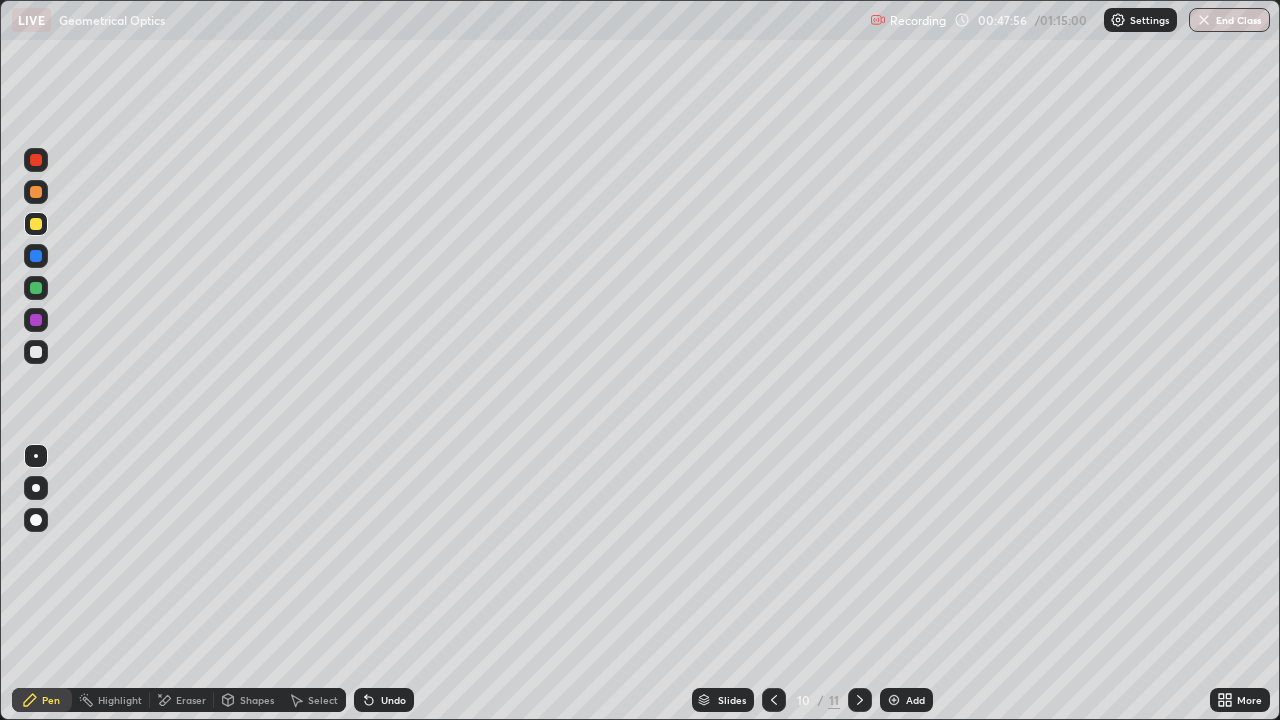 click at bounding box center [36, 352] 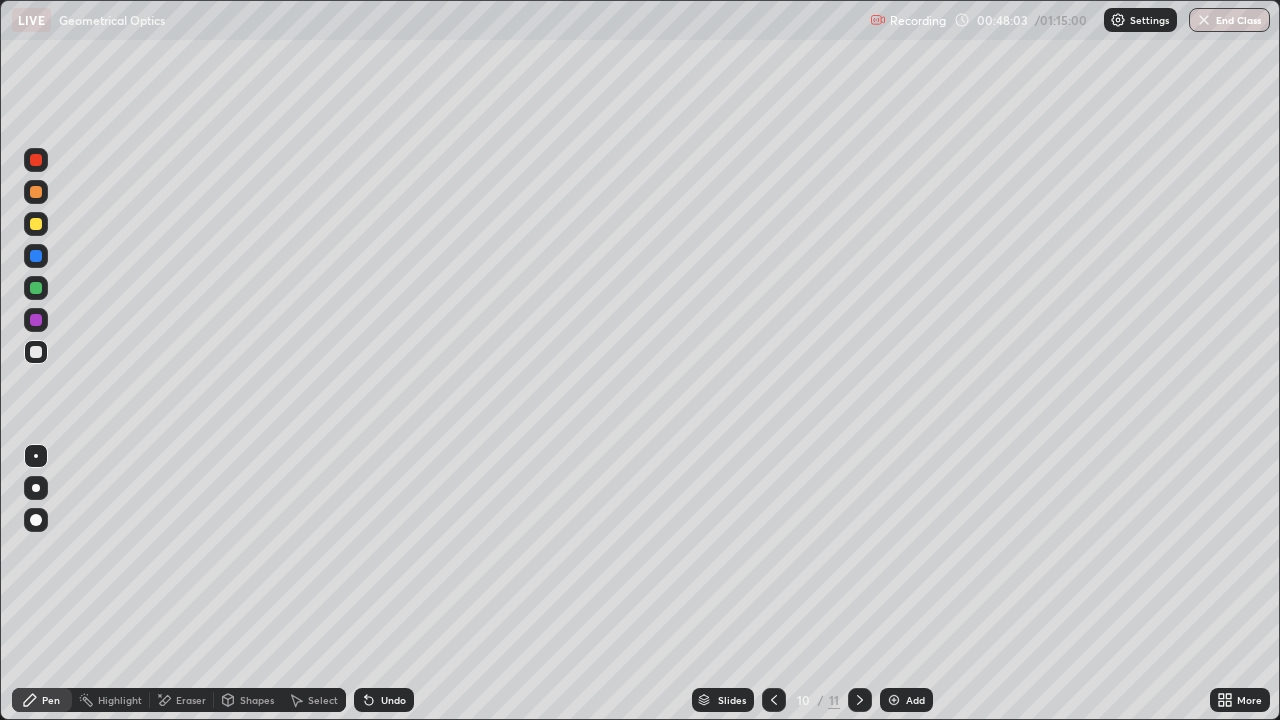 click at bounding box center (36, 320) 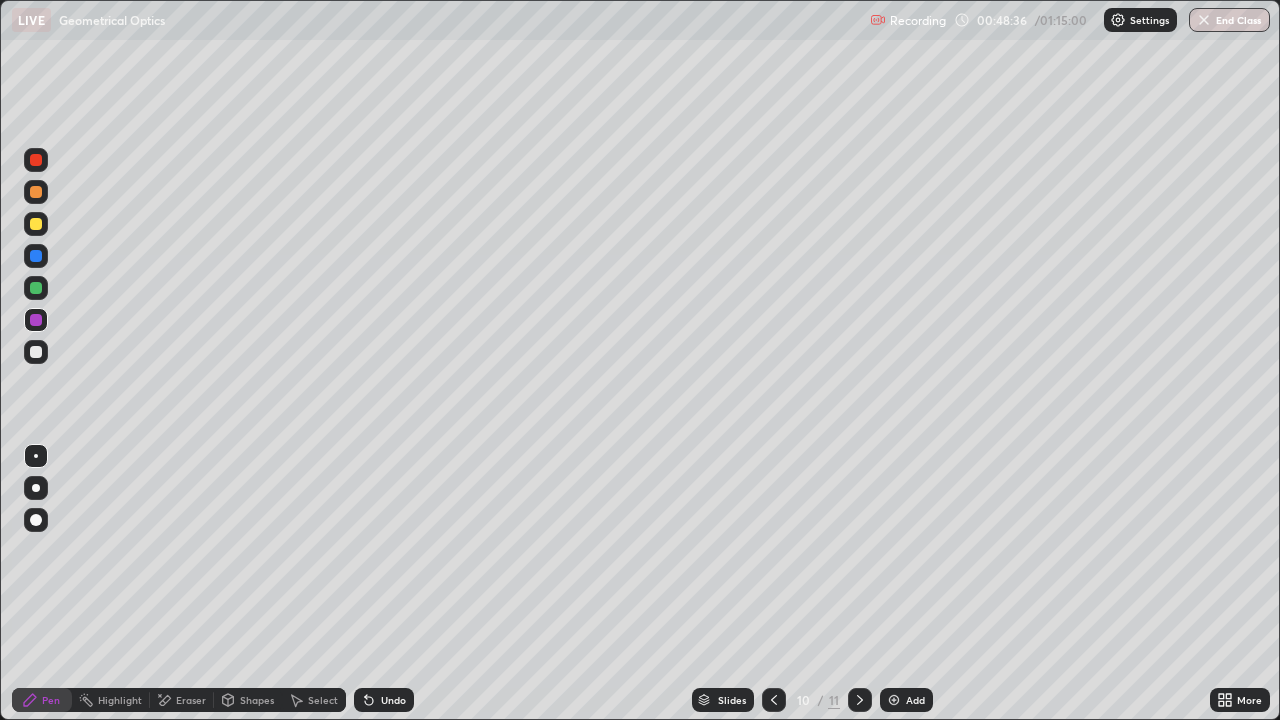 click at bounding box center (36, 352) 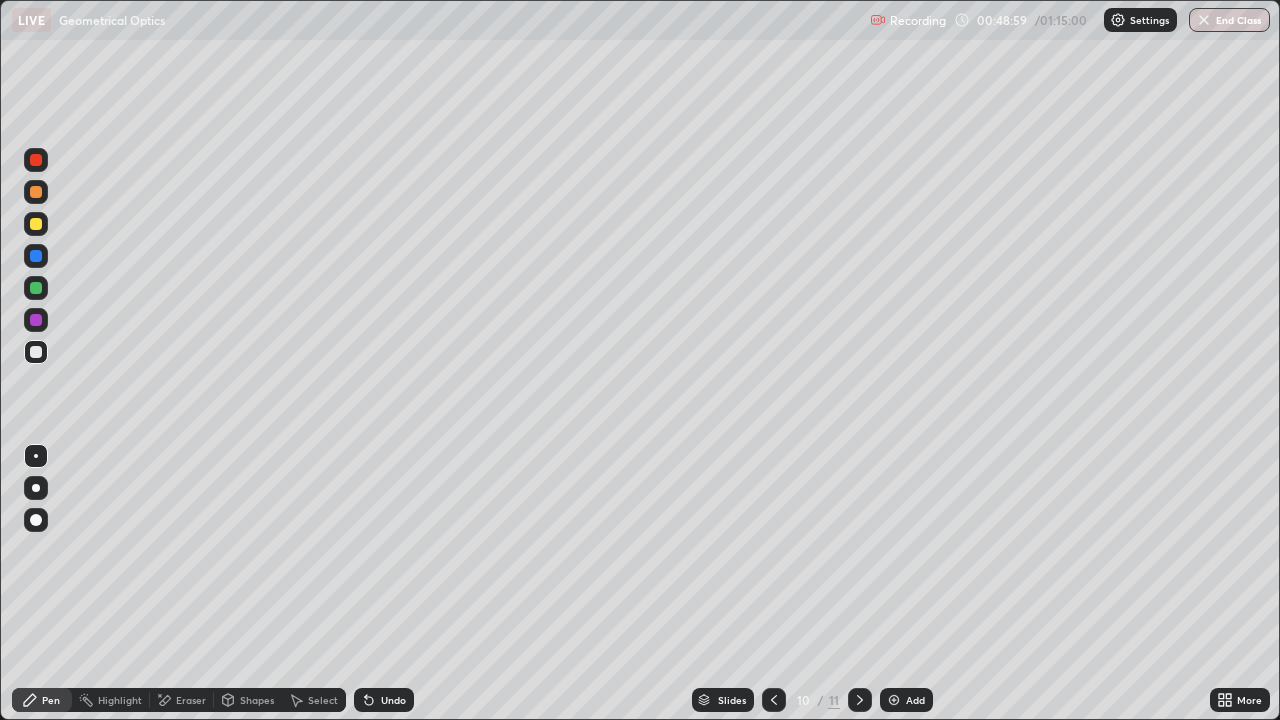 click 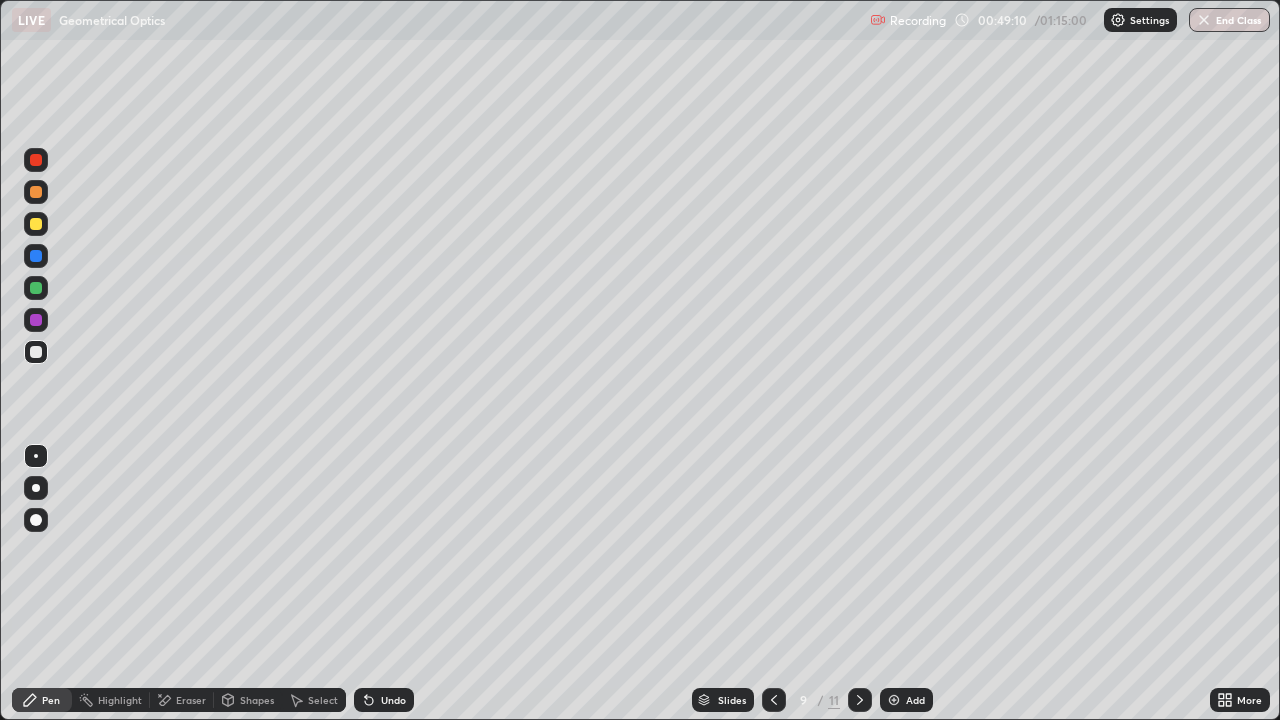 click 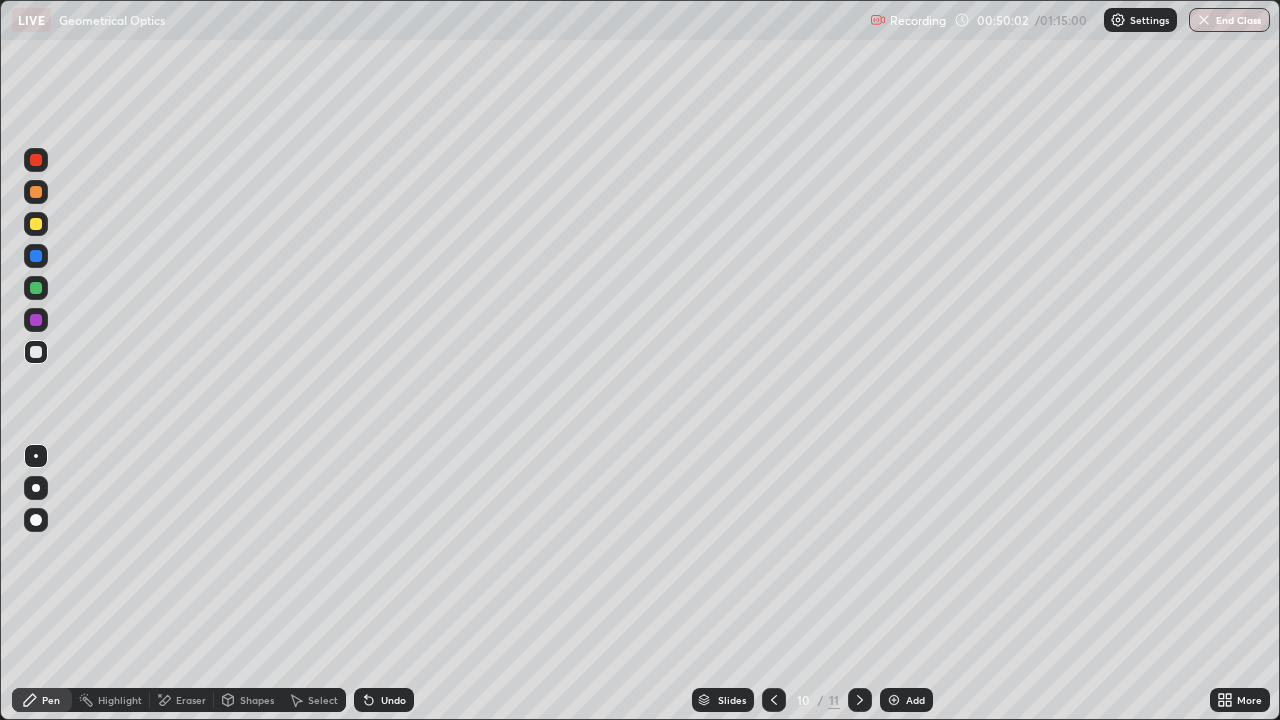 click at bounding box center [36, 320] 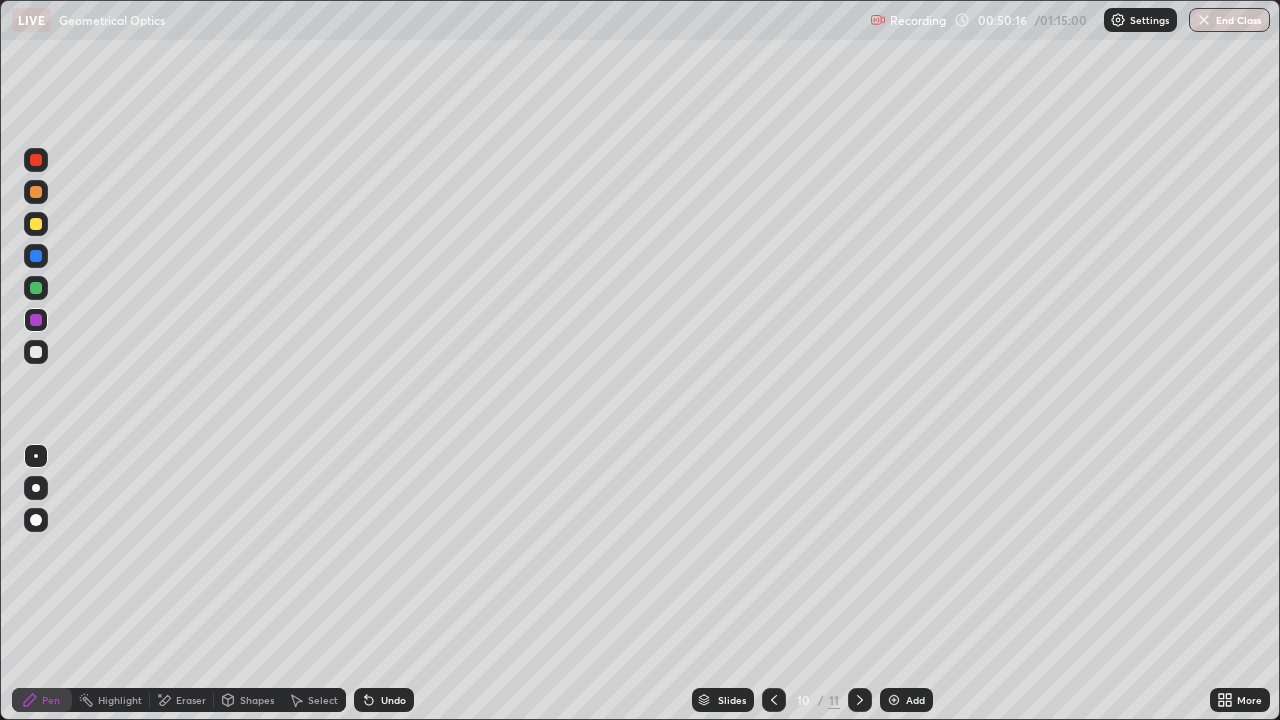 click at bounding box center [36, 352] 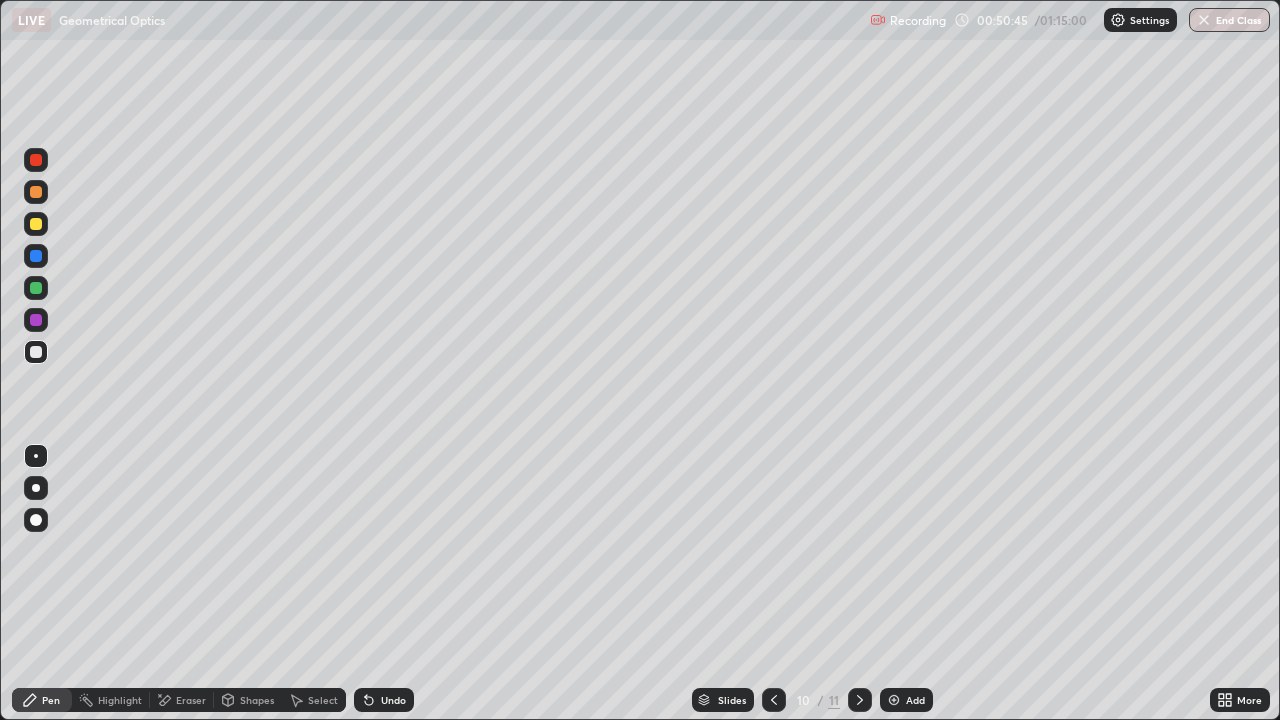 click at bounding box center (36, 224) 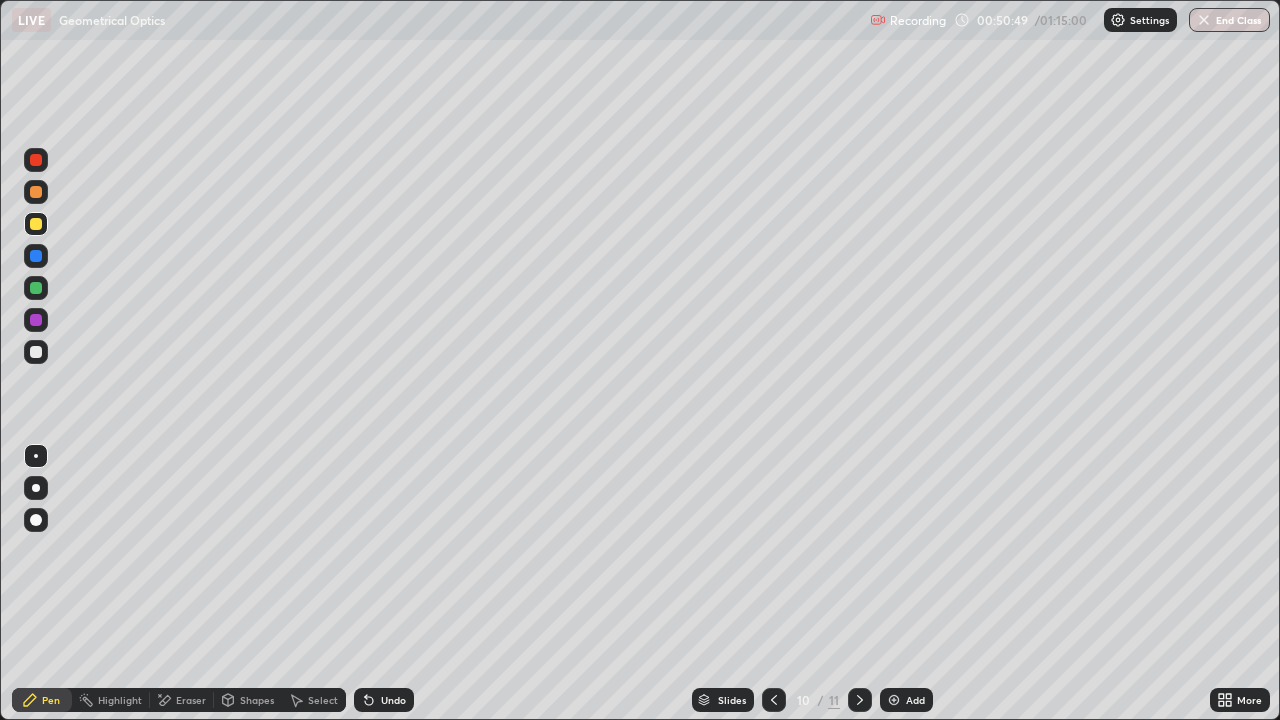 click at bounding box center [36, 288] 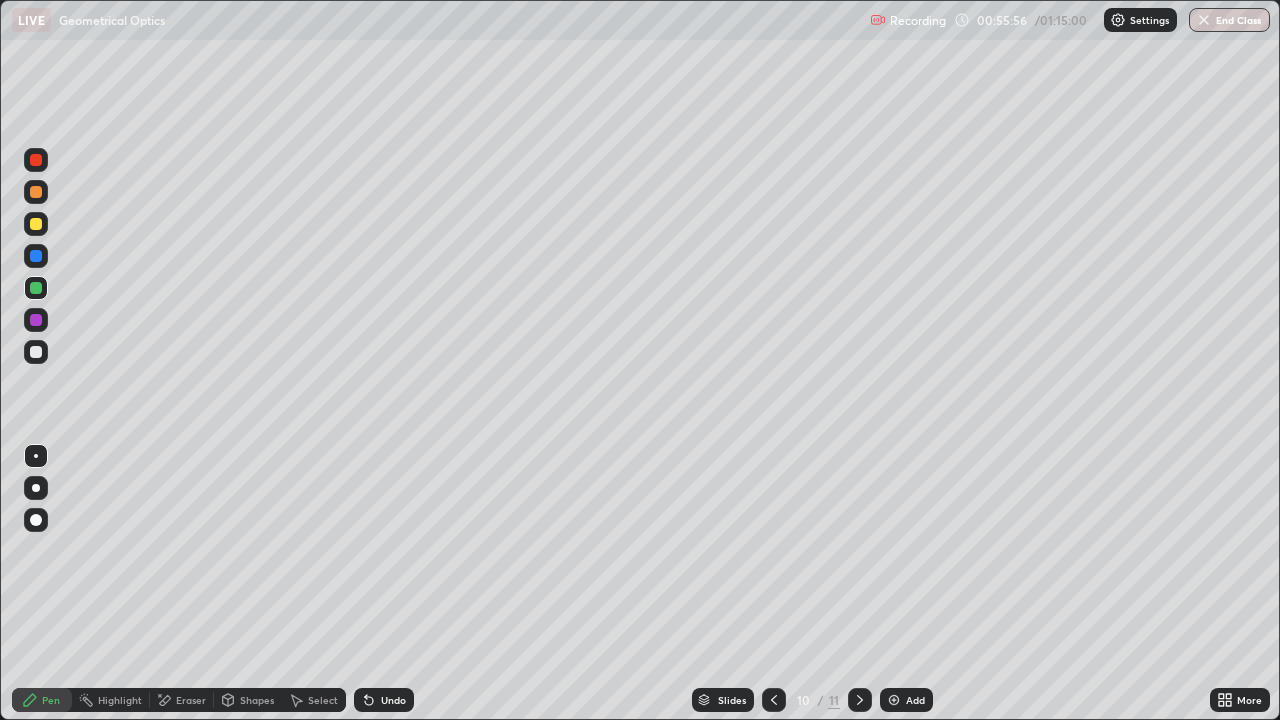 click on "Add" at bounding box center (915, 700) 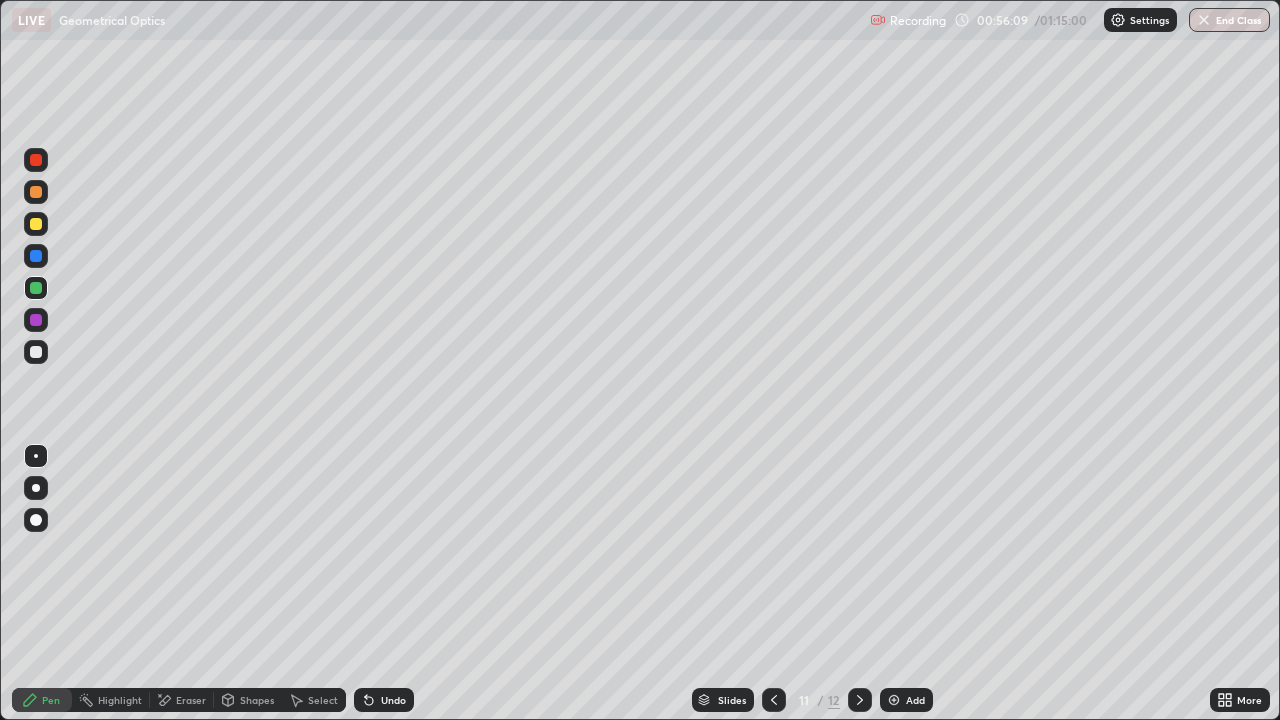 click on "Undo" at bounding box center (393, 700) 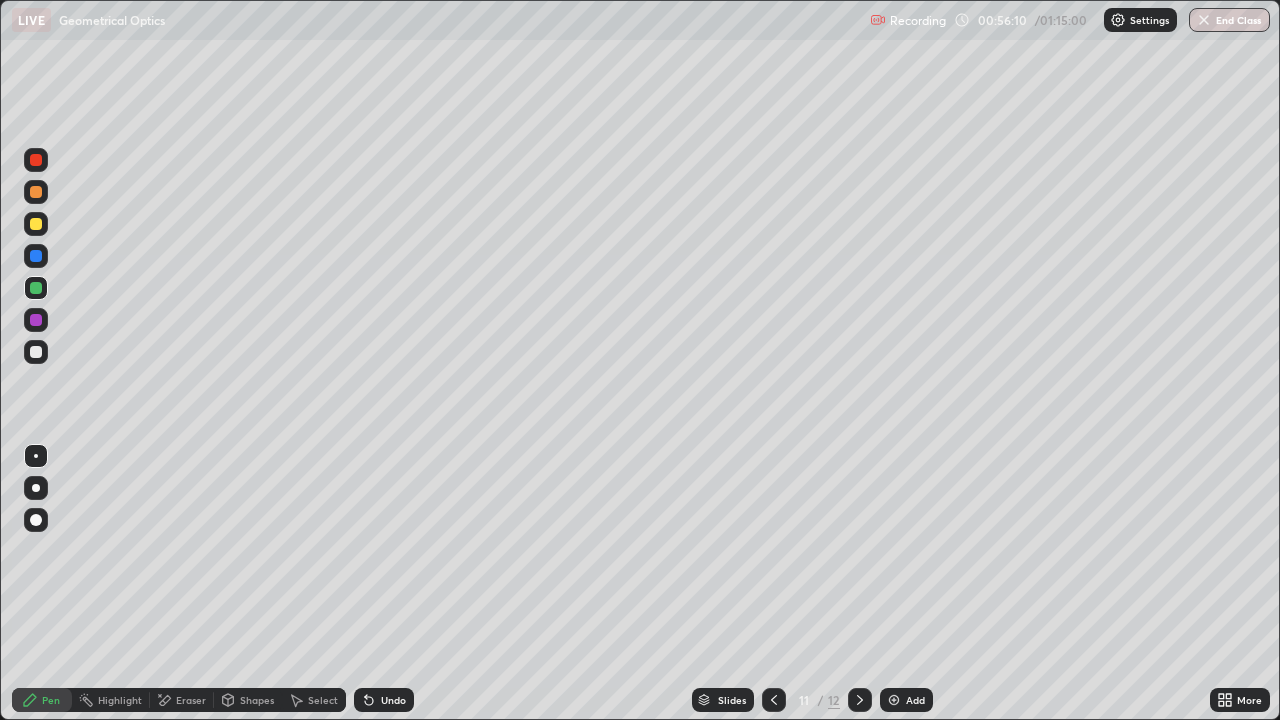 click on "Undo" at bounding box center (393, 700) 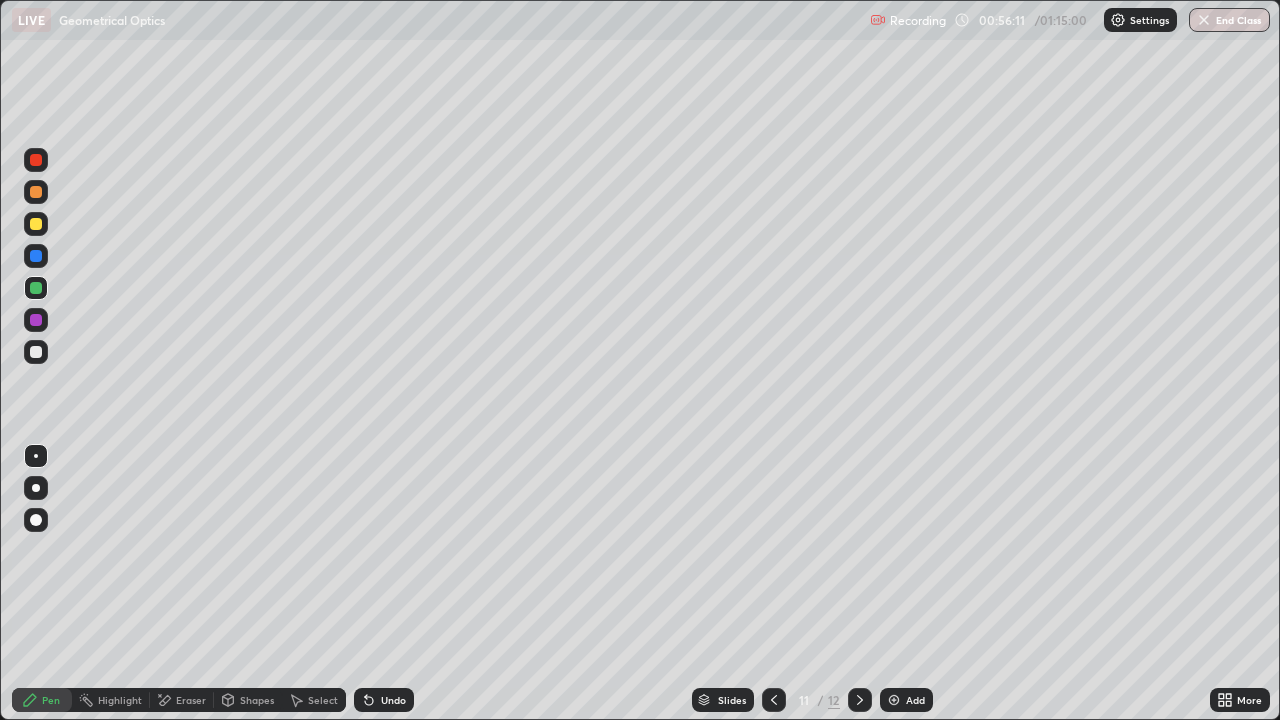 click on "Undo" at bounding box center [384, 700] 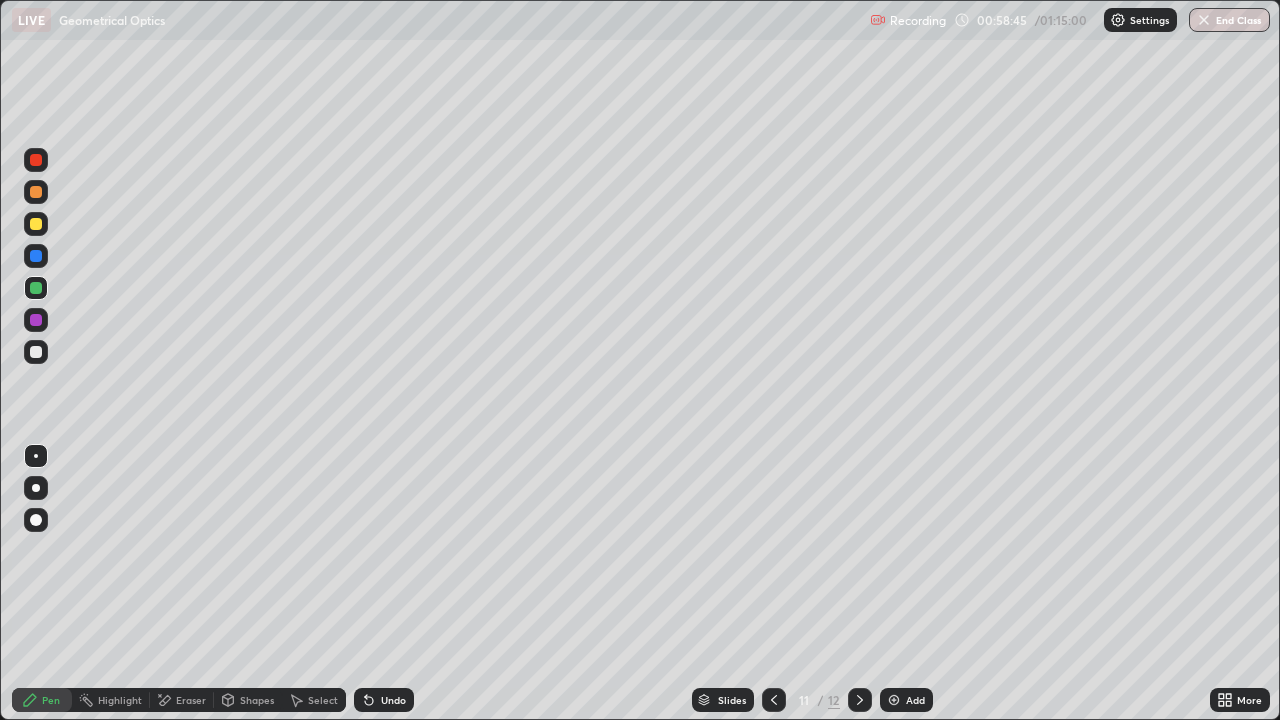 click at bounding box center (36, 352) 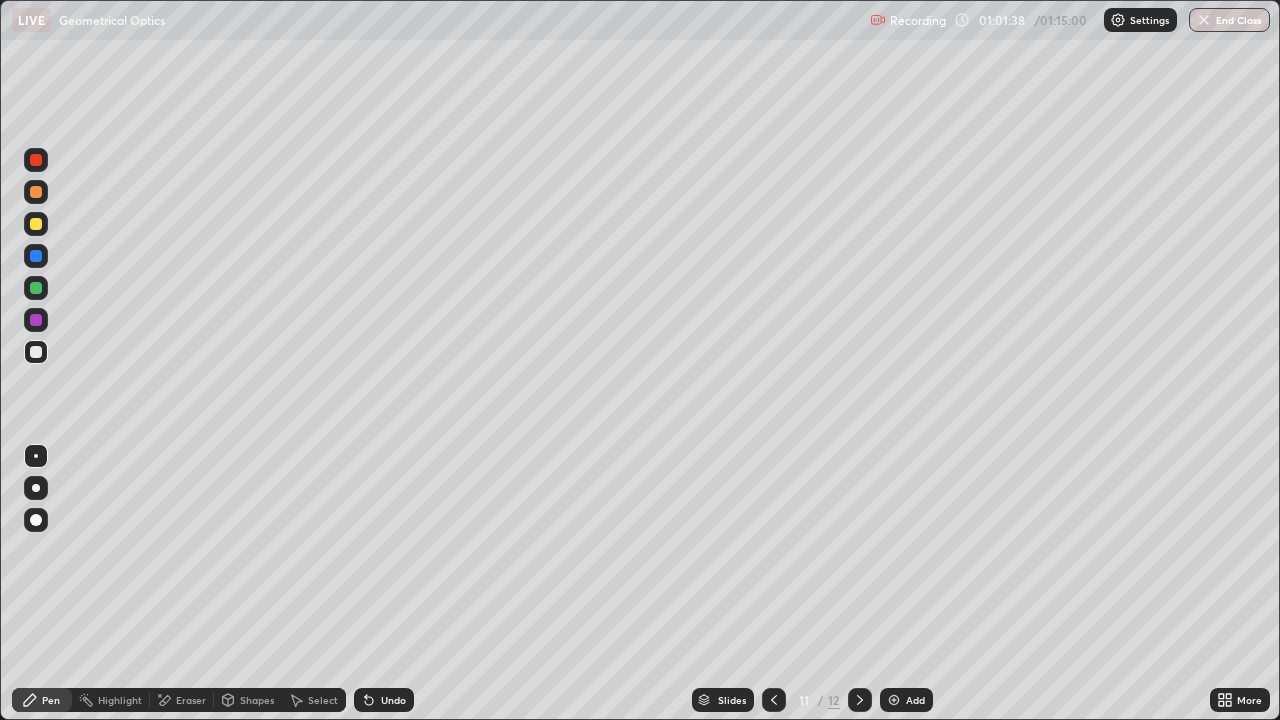 click on "Add" at bounding box center (906, 700) 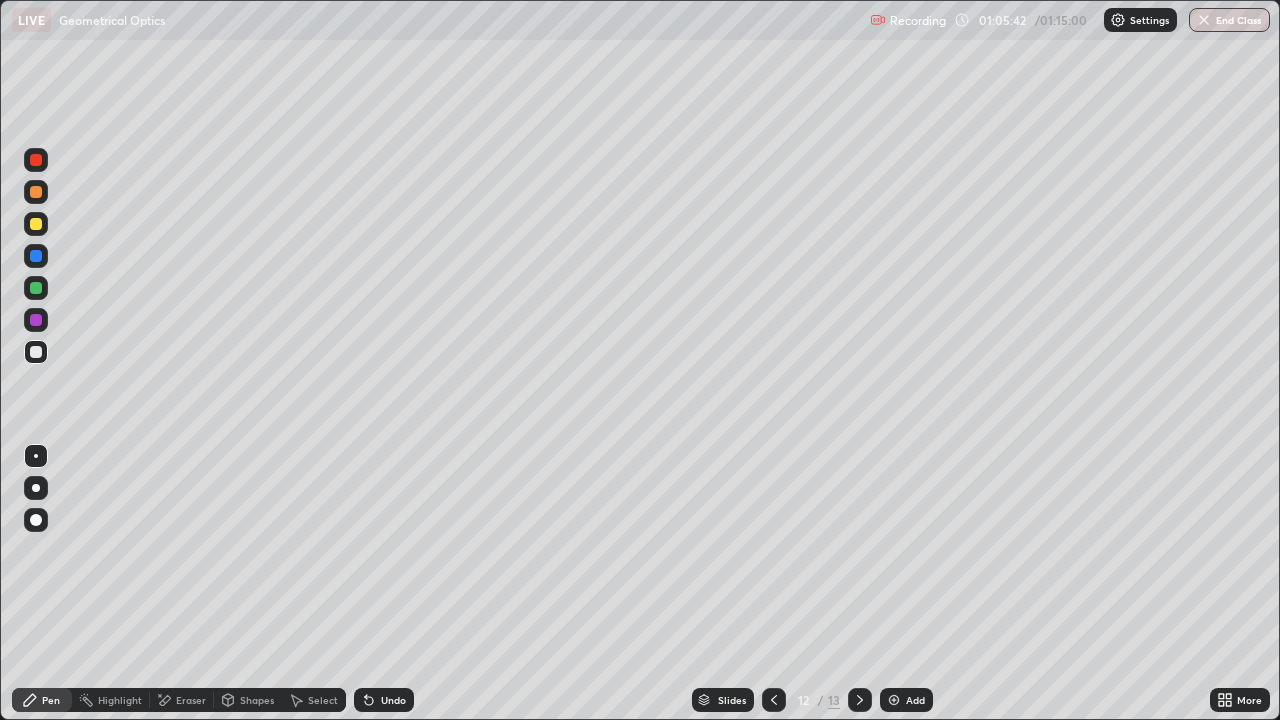 click on "Add" at bounding box center [915, 700] 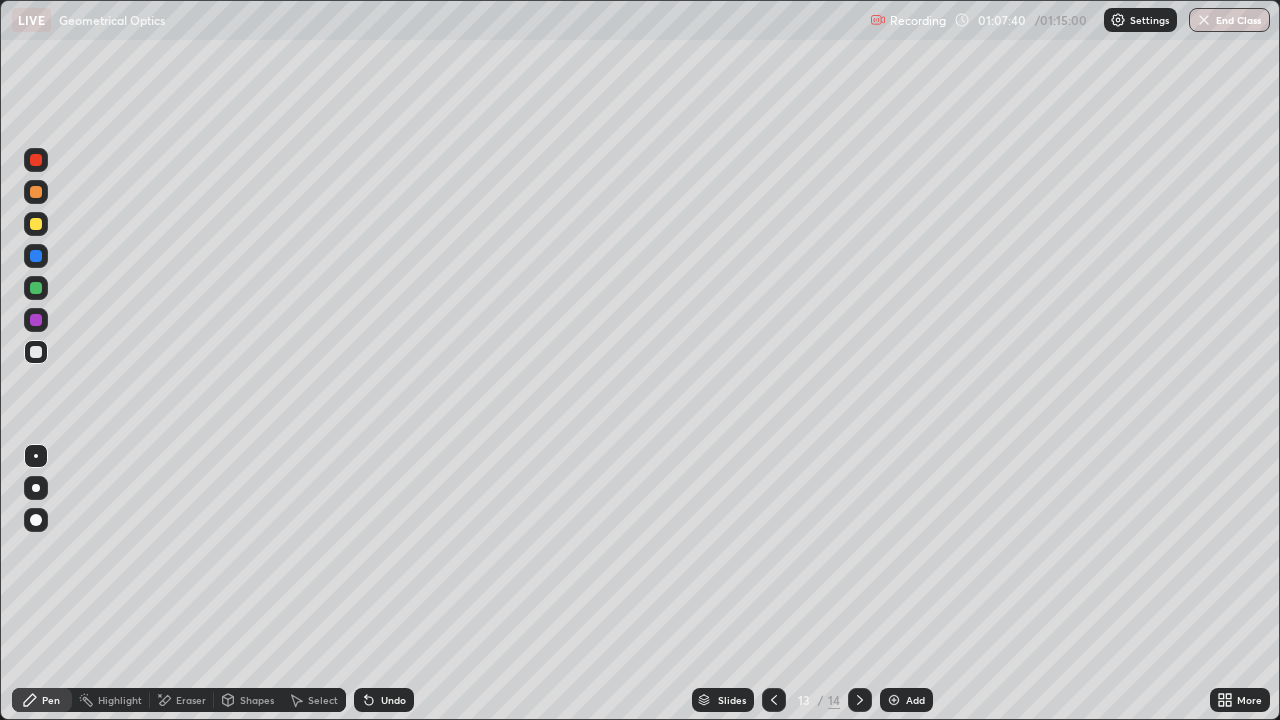 click at bounding box center (894, 700) 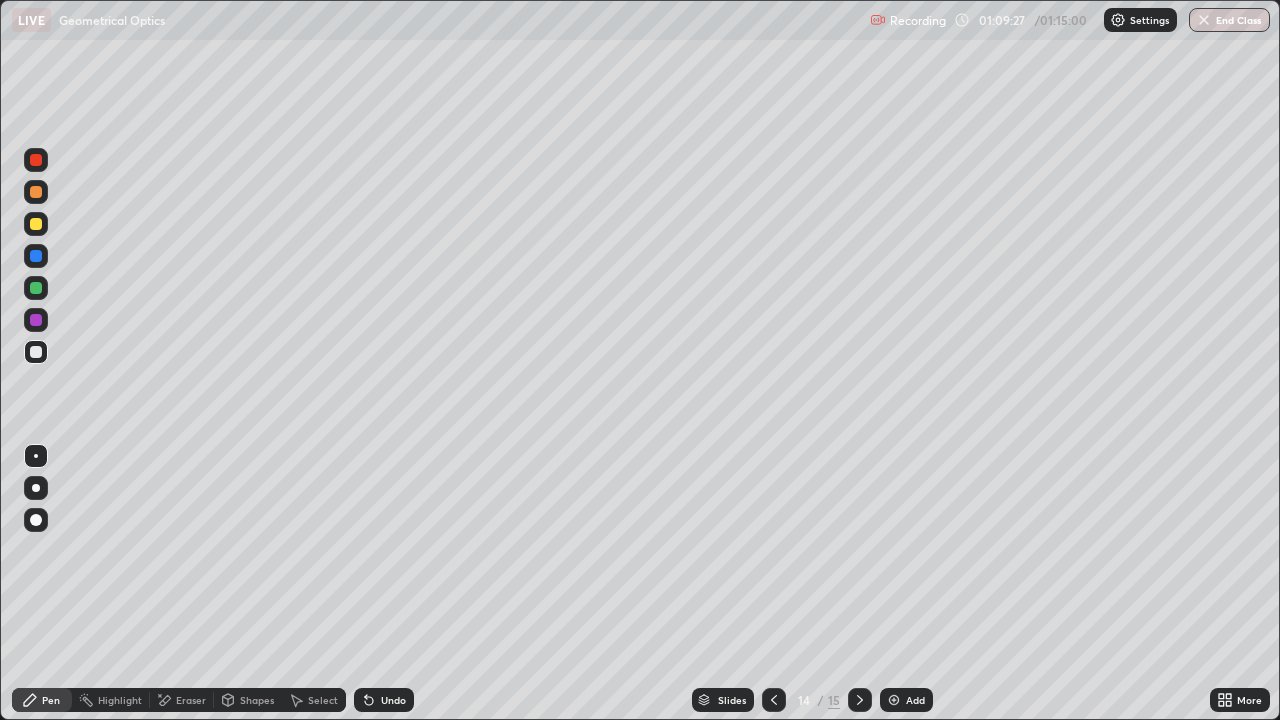click on "Undo" at bounding box center [393, 700] 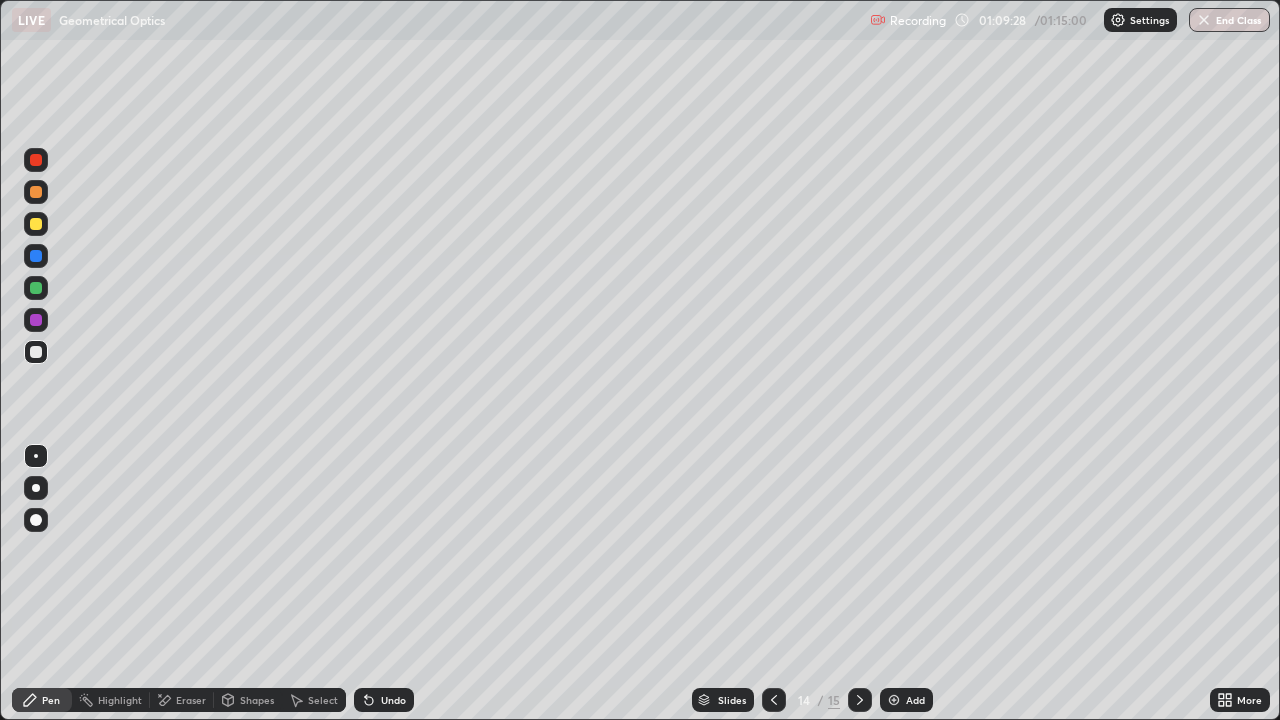 click on "Undo" at bounding box center (384, 700) 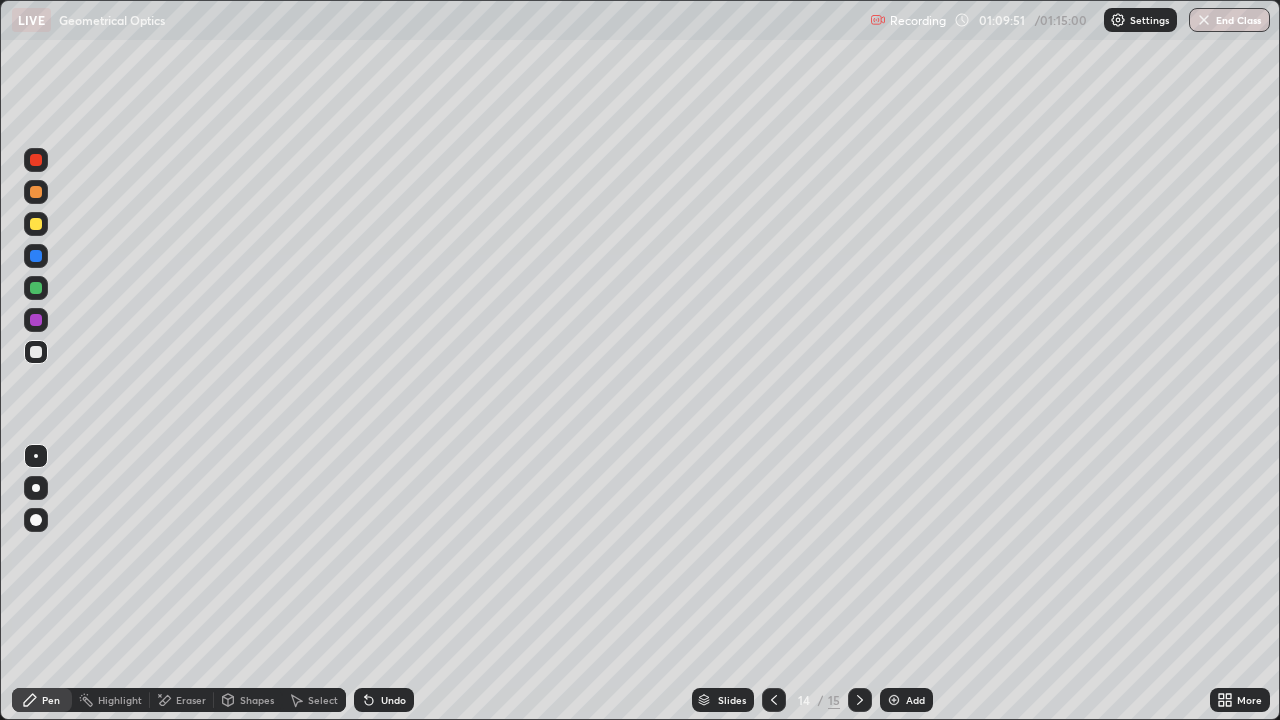 click 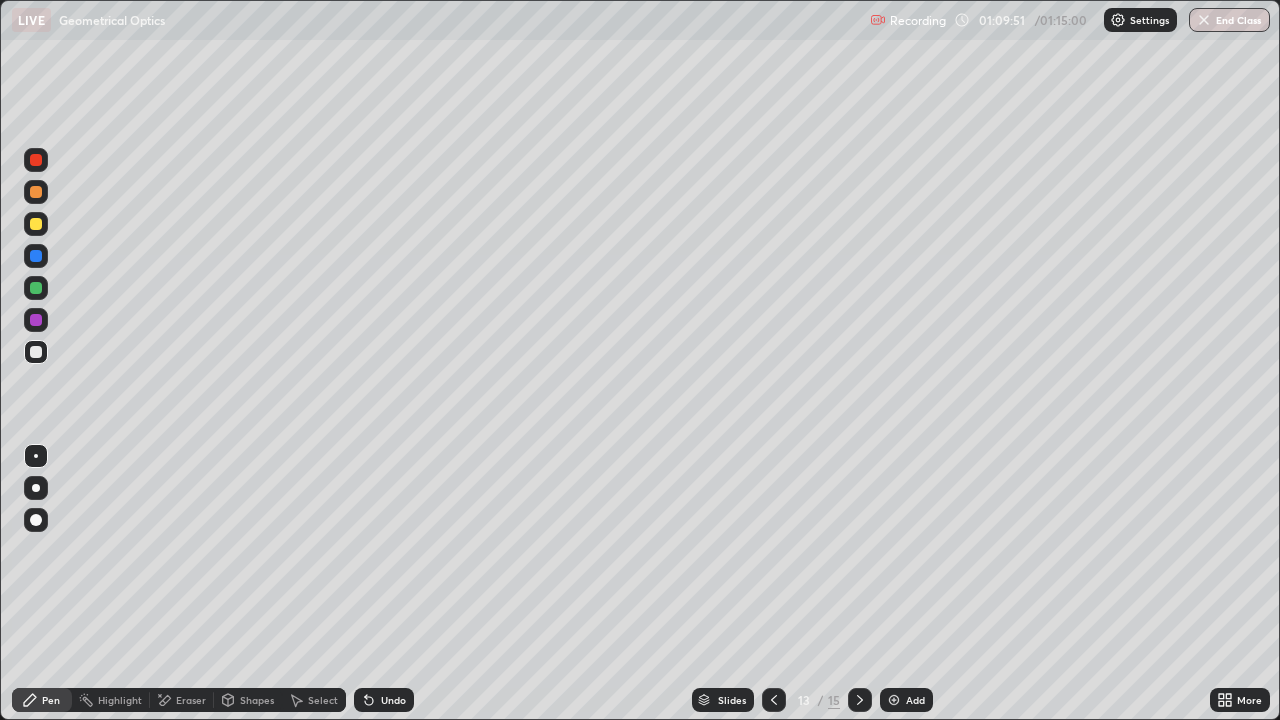 click 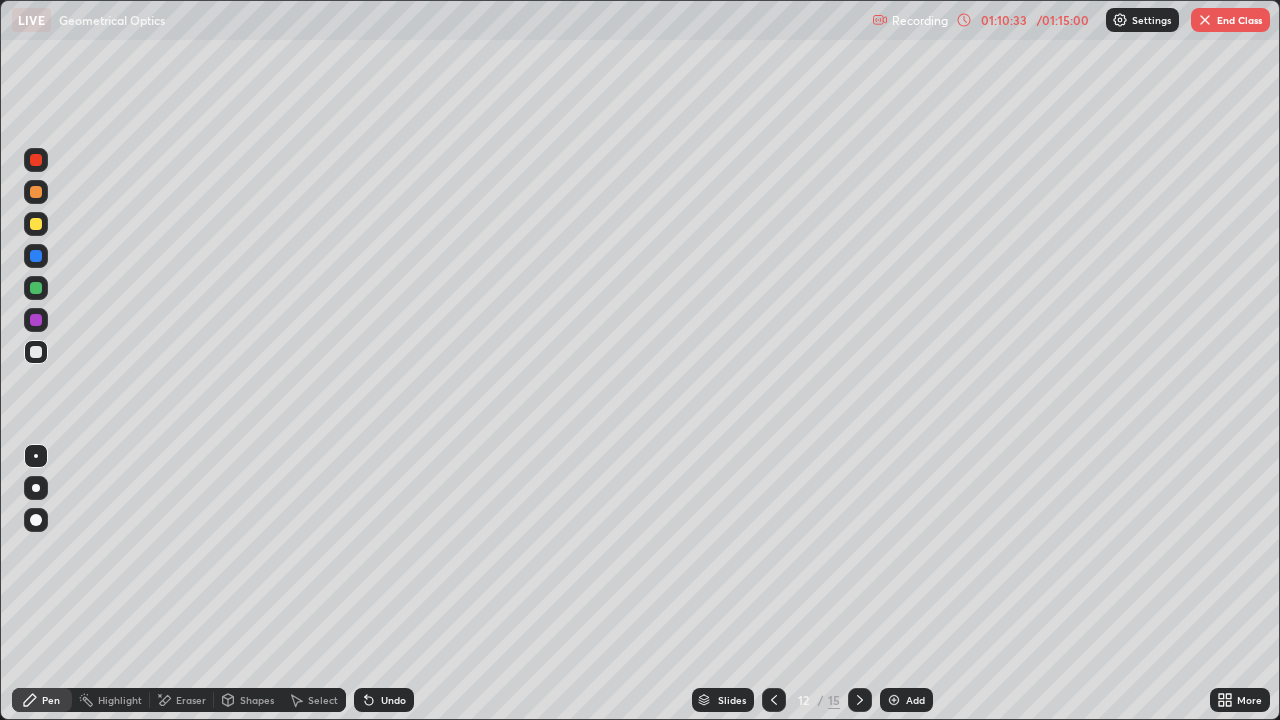 click at bounding box center (1205, 20) 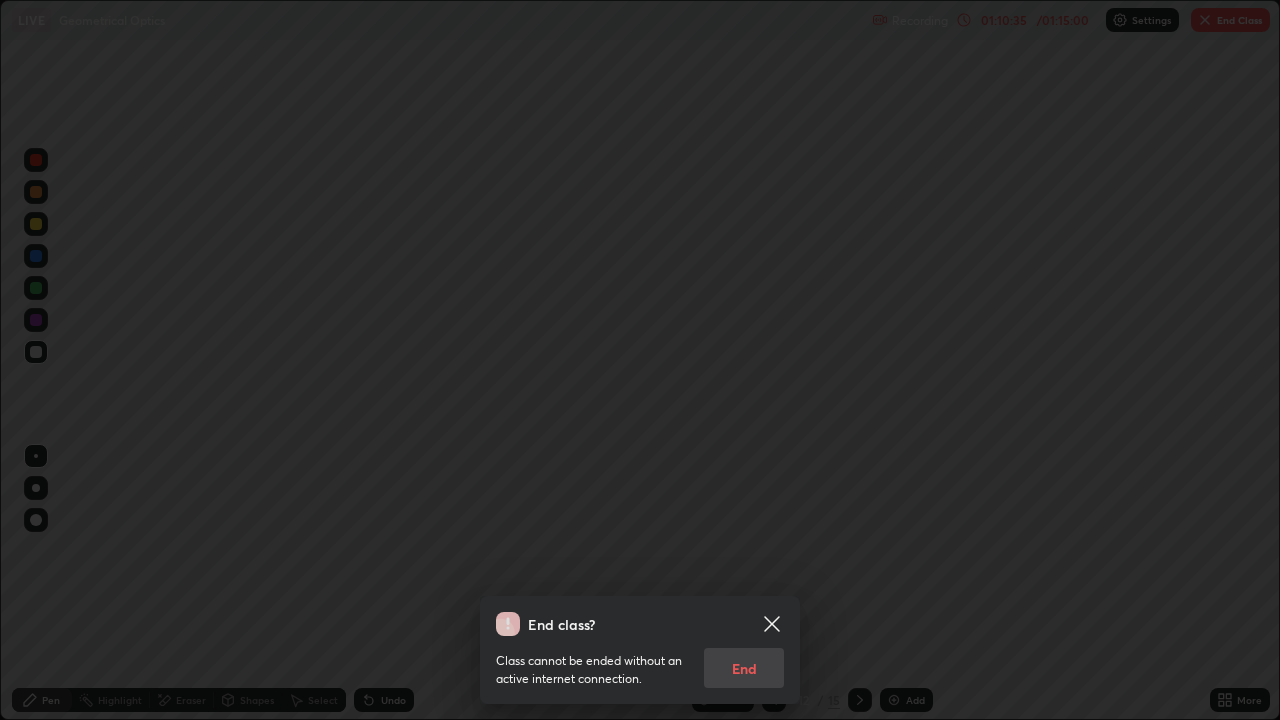 click on "Class cannot be ended without an active internet connection. End" at bounding box center (640, 662) 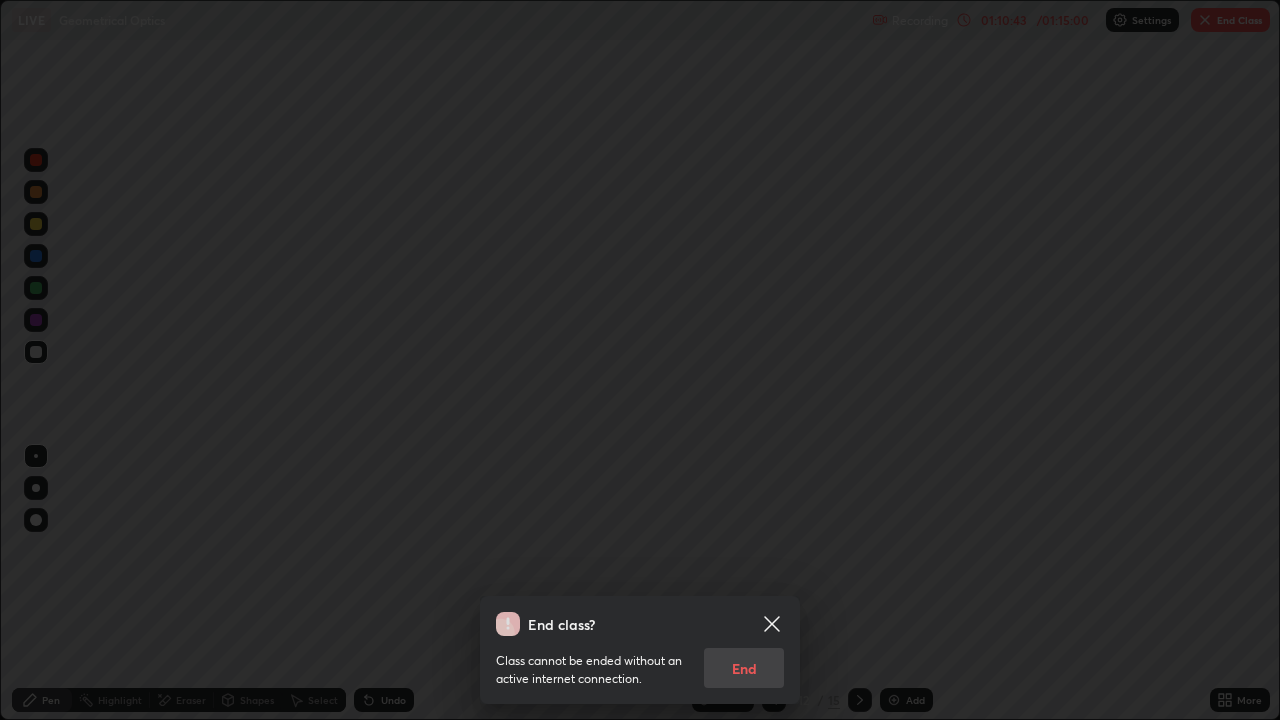 click on "Class cannot be ended without an active internet connection. End" at bounding box center (640, 662) 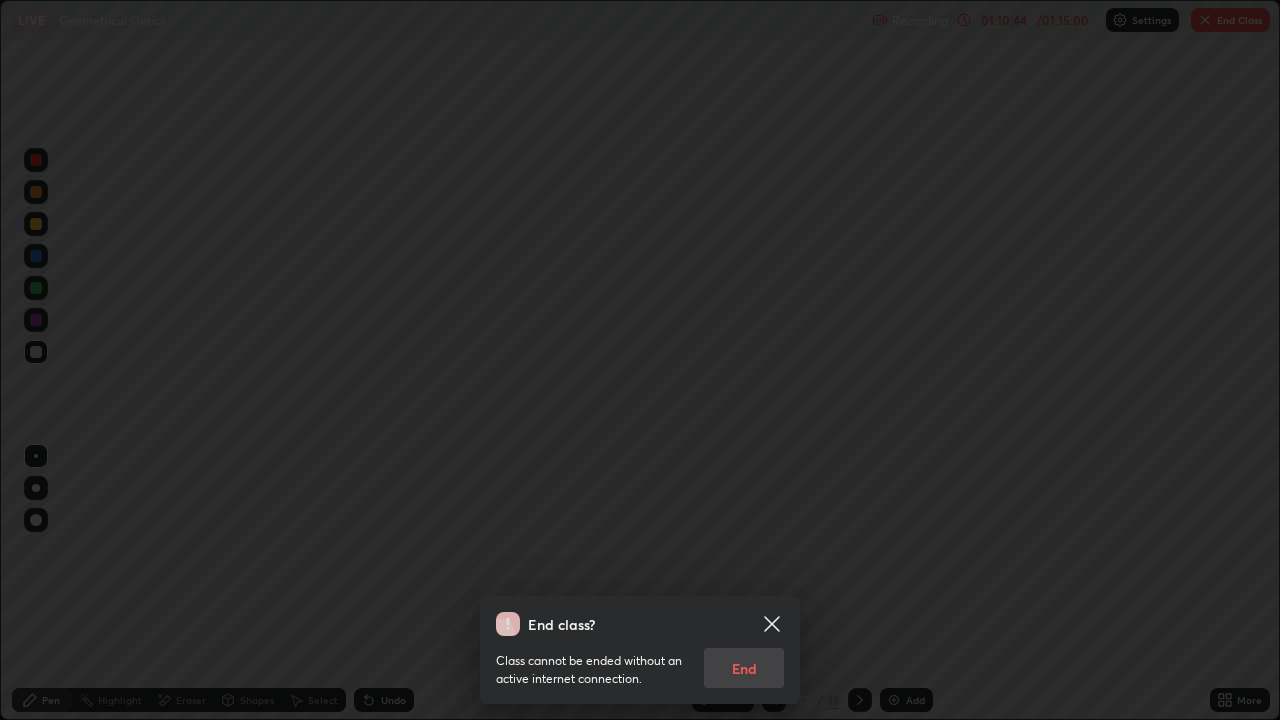 click on "Class cannot be ended without an active internet connection. End" at bounding box center (640, 662) 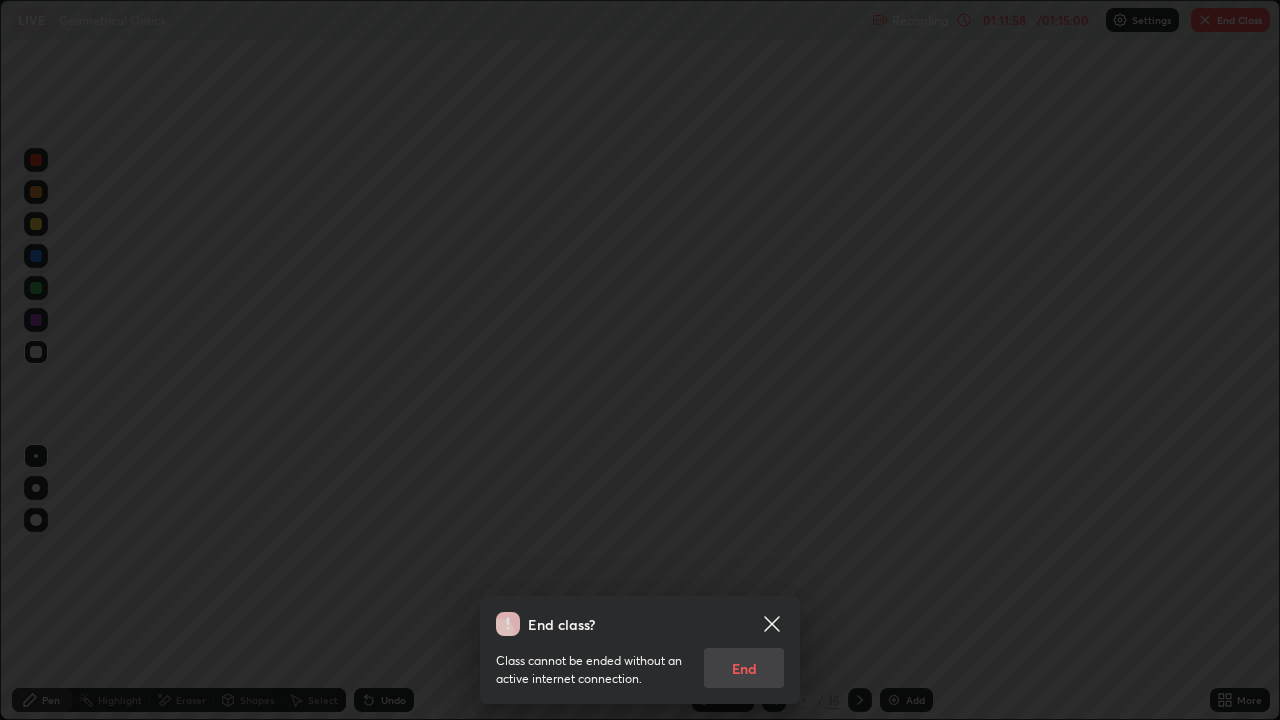 click 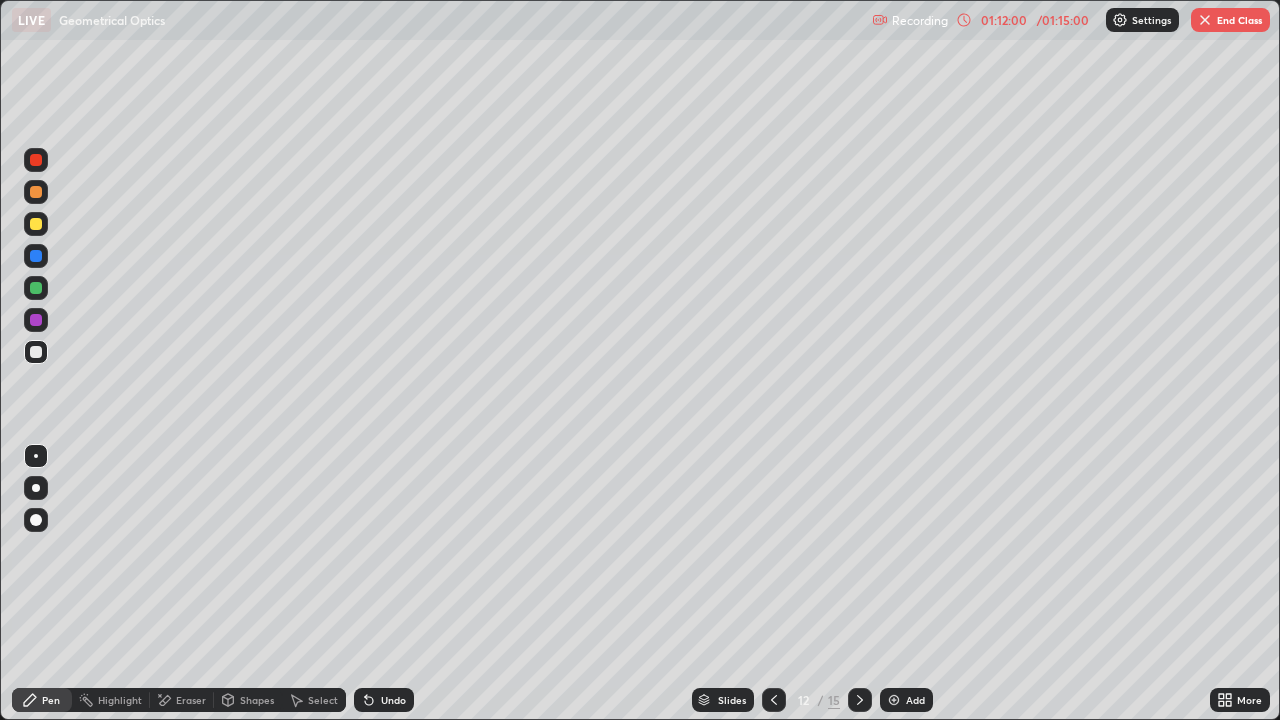 click on "More" at bounding box center (1240, 700) 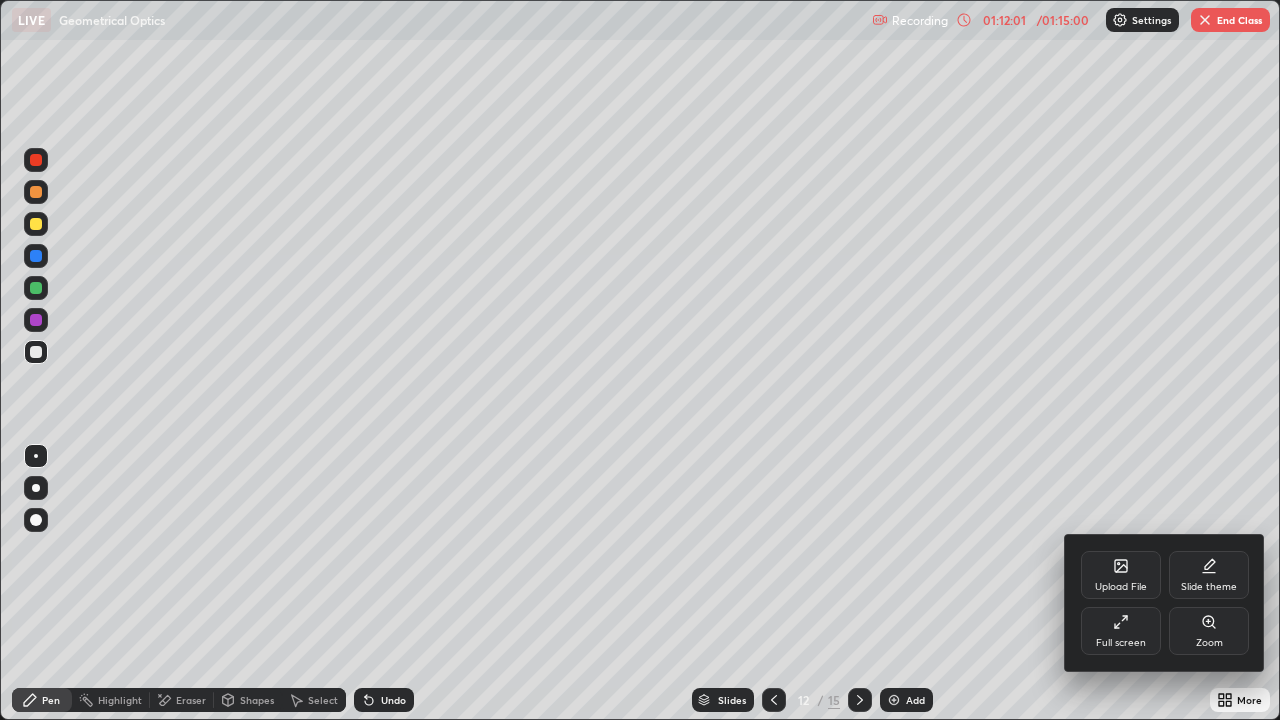 click on "Full screen" at bounding box center [1121, 631] 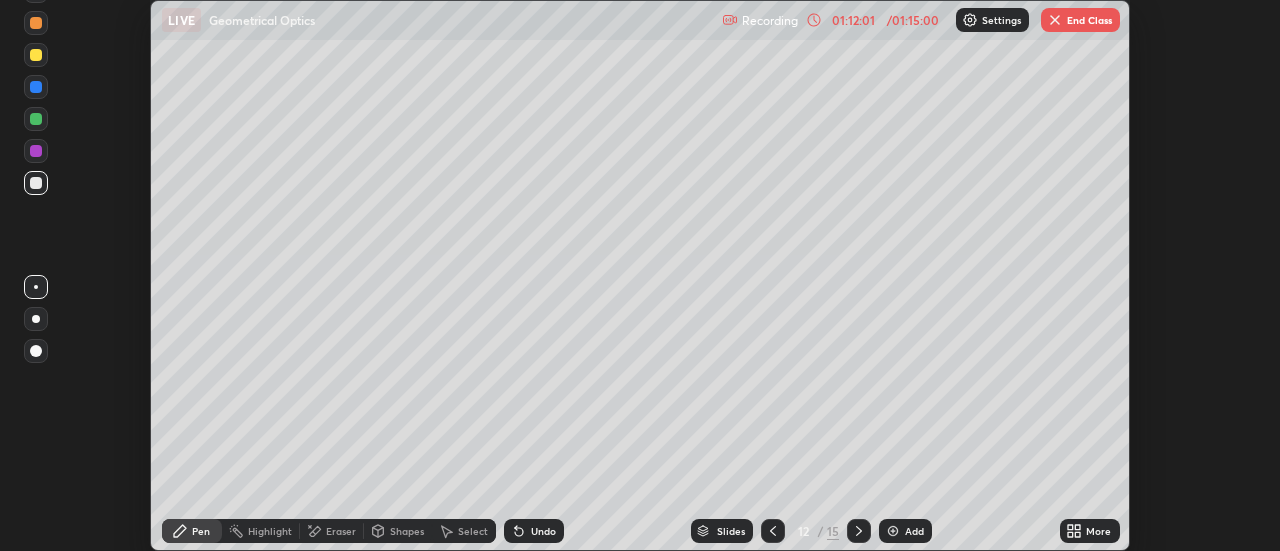 scroll, scrollTop: 551, scrollLeft: 1280, axis: both 